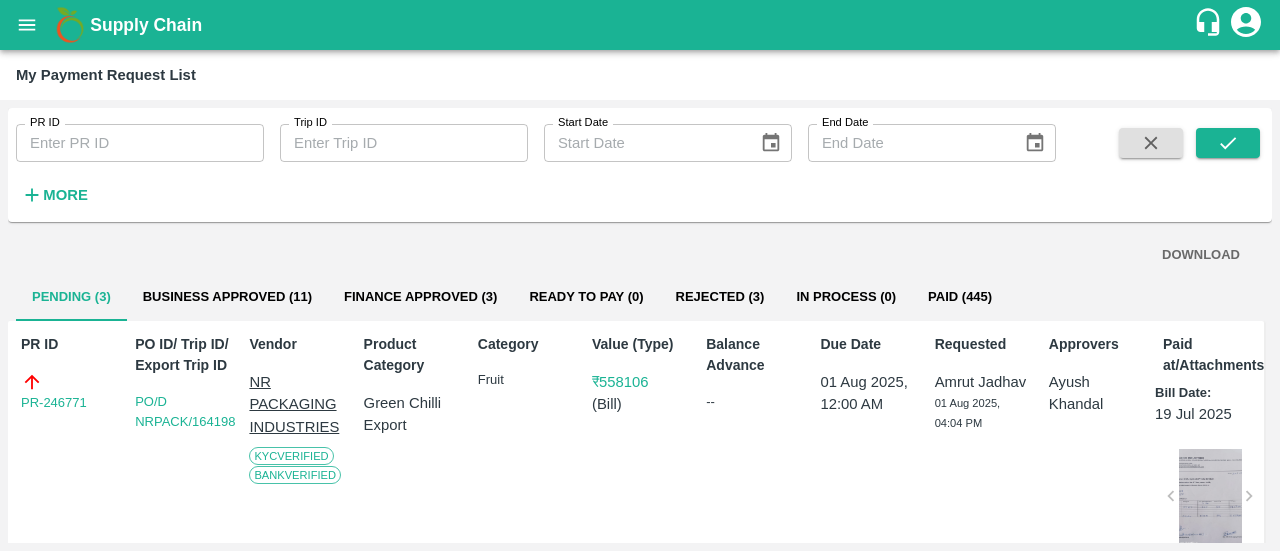 scroll, scrollTop: 0, scrollLeft: 0, axis: both 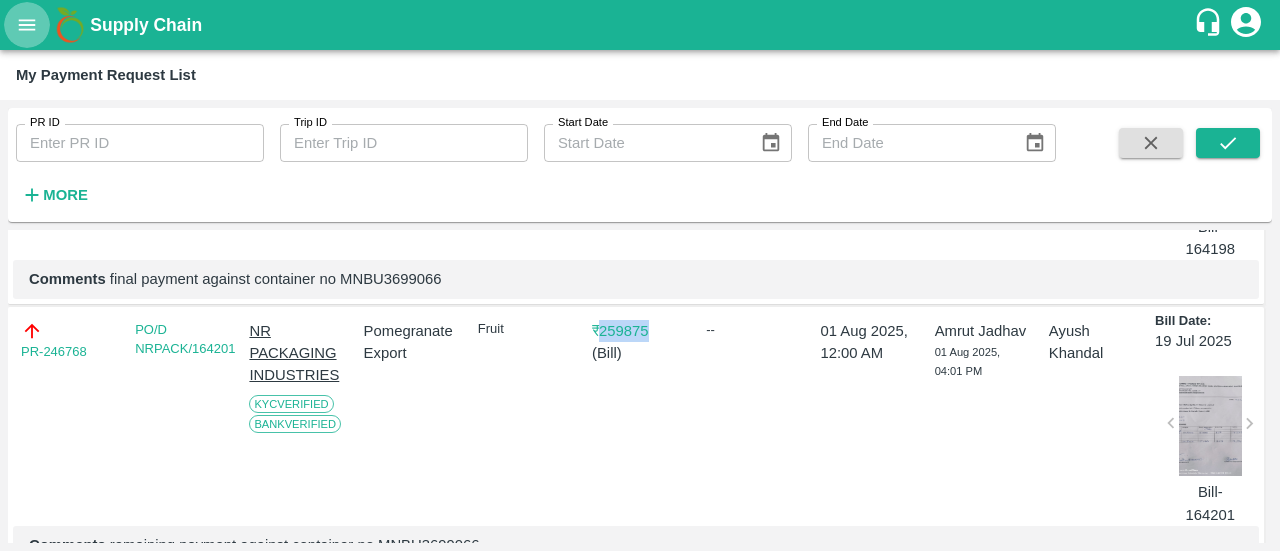 click 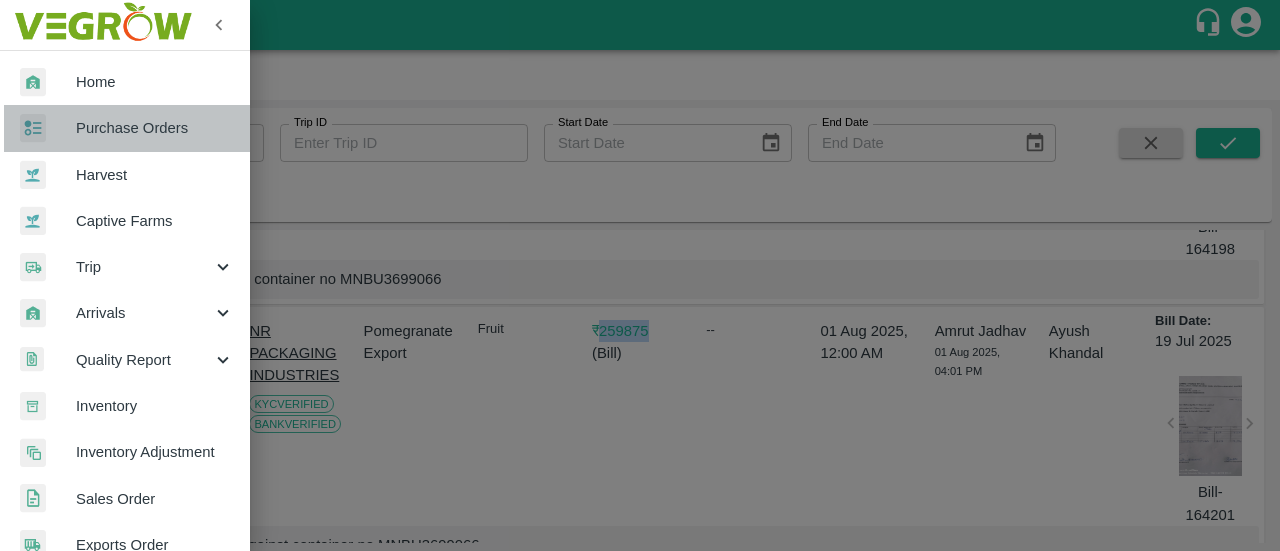 click on "Purchase Orders" at bounding box center (155, 128) 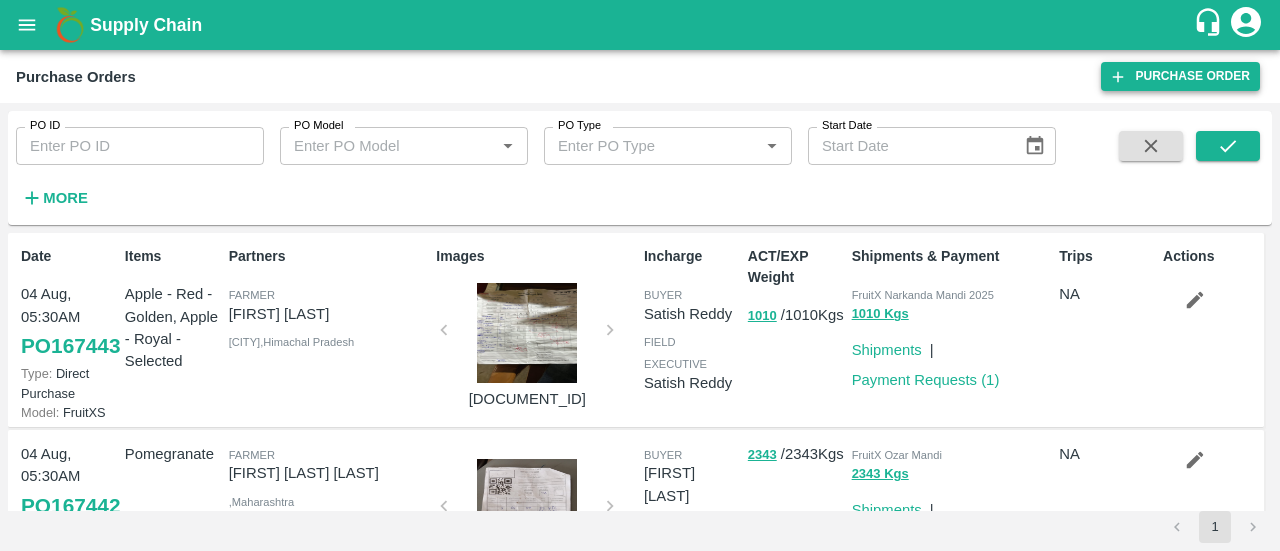 click on "Purchase Order" at bounding box center (1180, 76) 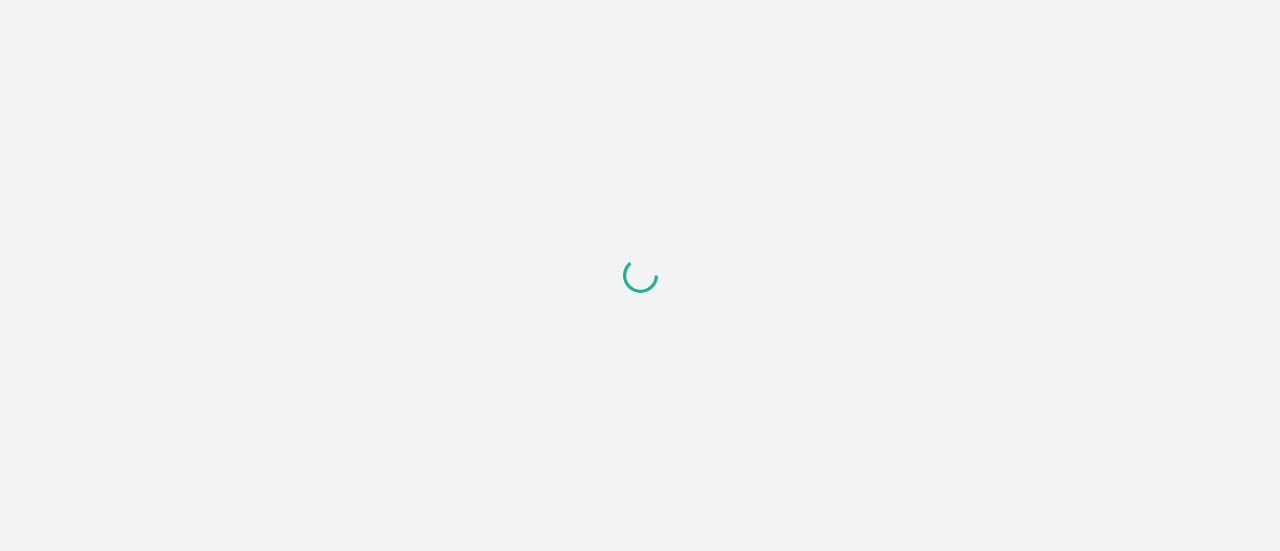scroll, scrollTop: 0, scrollLeft: 0, axis: both 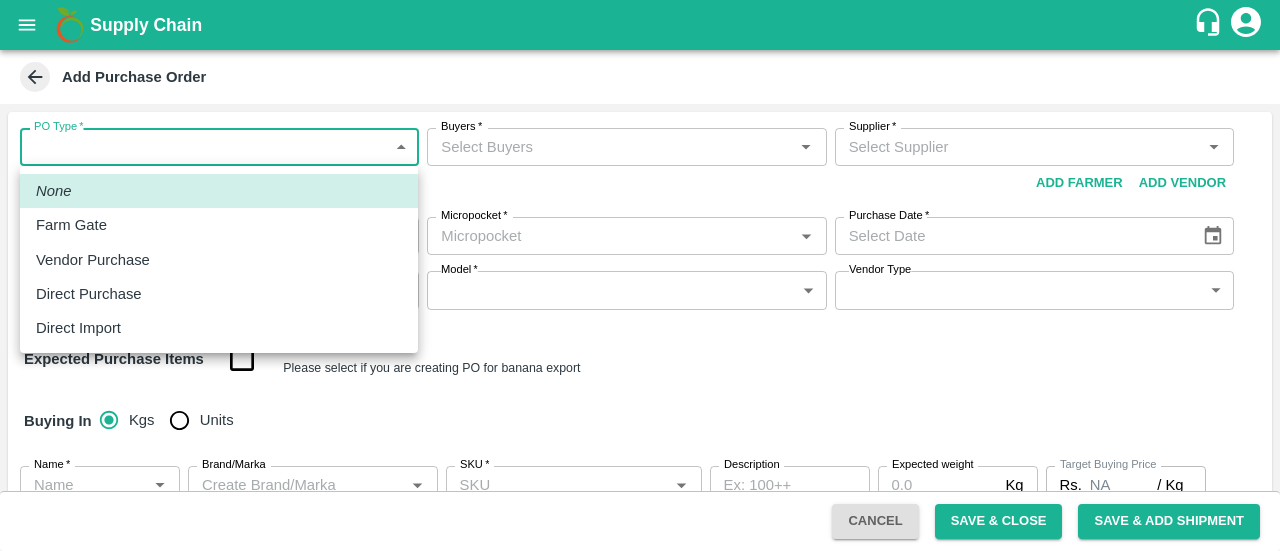 click on "Supply Chain Add Purchase Order PO Type   * Direct Purchase 3 PO Type Buyers   * Buyers   * Supplier   * Supplier   * Add Vendor Add Farmer Address   * Address Micropocket   * Micropocket   * Purchase Date   * Purchase Date Incharge Field Executive   * Incharge Field Executive   * Model   * ​ Model Vendor Type ​ Vendor Type Expected Purchase Items Banana Export PO Please select if you are creating PO for banana export Buying In Kgs Units Name   * Name   * Brand/Marka Brand/Marka SKU   * SKU   * Description x Description Expected weight Kg Expected weight Target Buying Price Rs. NA / Kg Target Buying Price Agreed Value   * Rs. / Kg Agreed Value Upload Agreement Upload Chute Percentage % Chute Percentage Cancel Save & Close Save & Add Shipment FruitX Rohru Mandi FruitX Oddi Mandi FruitX Jeewana Mandi 23-24 Freshmax warehouse Nashik Grapes Export PH DMP Raj Agro industries PH Amrut Jadhav Logout None Farm Gate Vendor Purchase Direct Purchase Direct Import" at bounding box center (640, 275) 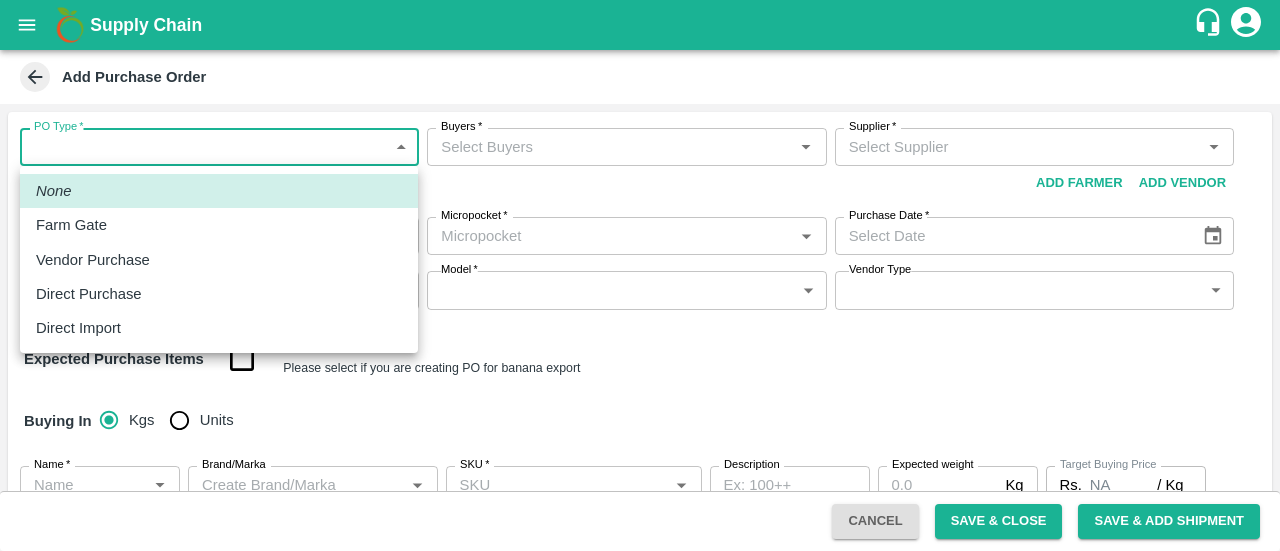 click on "Direct Import" at bounding box center (219, 328) 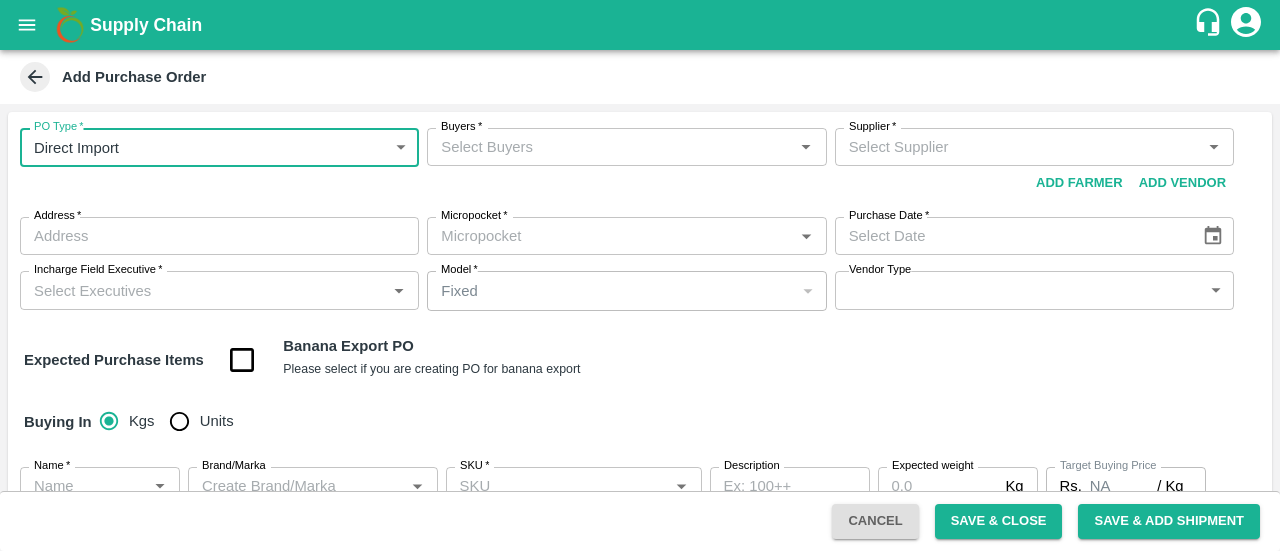 type on "4" 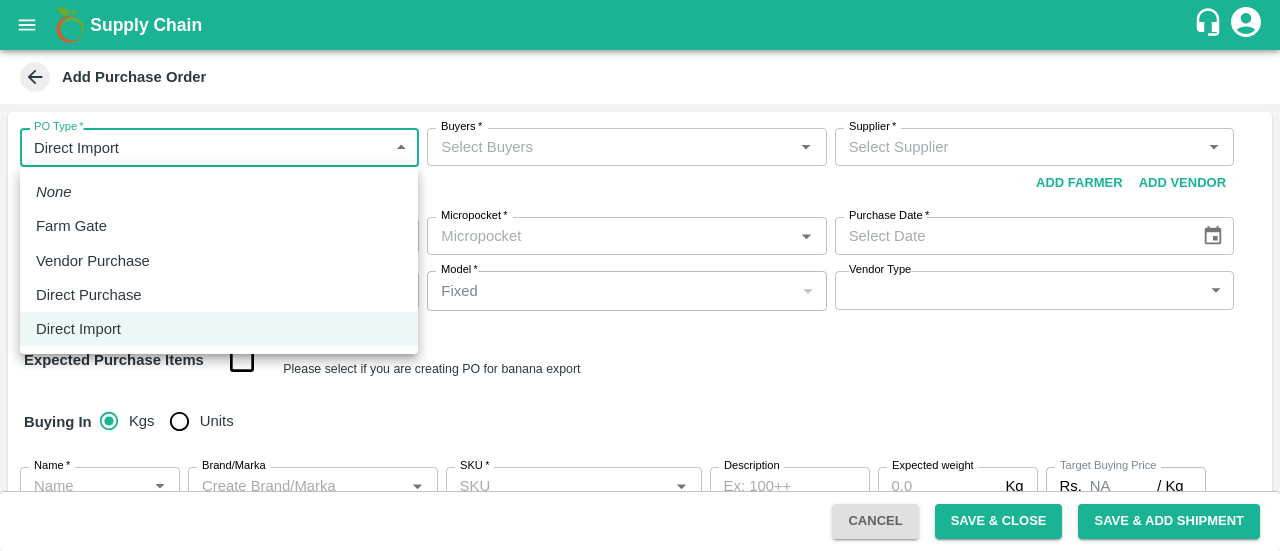 click on "Supply Chain Add Purchase Order PO Type   * Direct Import 4 PO Type Buyers   * Buyers   * Supplier   * Supplier   * Add Vendor Add Farmer Address   * Address Micropocket   * Micropocket   * Purchase Date   * Purchase Date Incharge Field Executive   * Incharge Field Executive   * Model   * Fixed Fixed Model Vendor Type ​ Vendor Type Expected Purchase Items Banana Export PO Please select if you are creating PO for banana export Buying In Kgs Units Name   * Name   * Brand/Marka Brand/Marka SKU   * SKU   * Description x Description Expected weight Kg Expected weight Target Buying Price Rs. NA / Kg Target Buying Price Agreed Value   * Rs. / Kg Agreed Value Upload Agreement Upload Chute Percentage % Chute Percentage Exporter   * Exporter   * Shipping Line Details   * Shipping Line Details   * Cancel Save & Close Save & Add Shipment FruitX Rohru Mandi FruitX Oddi Mandi FruitX Jeewana Mandi 23-24 Freshmax warehouse Nashik Grapes Export PH DMP Raj Agro industries PH Logout" at bounding box center (640, 275) 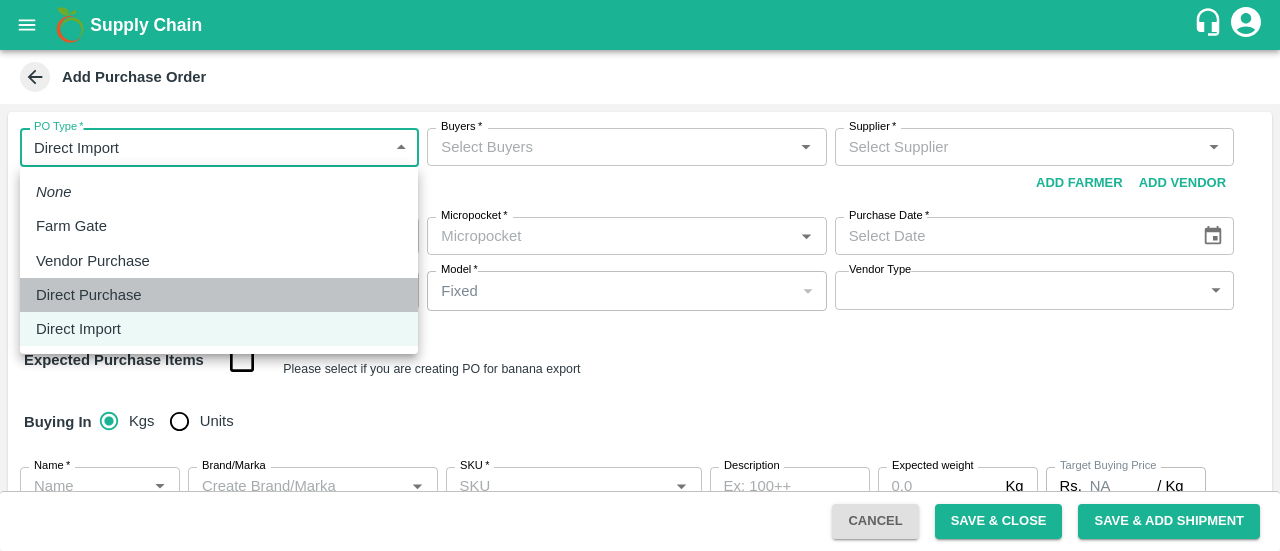 click on "Direct Purchase" at bounding box center [89, 295] 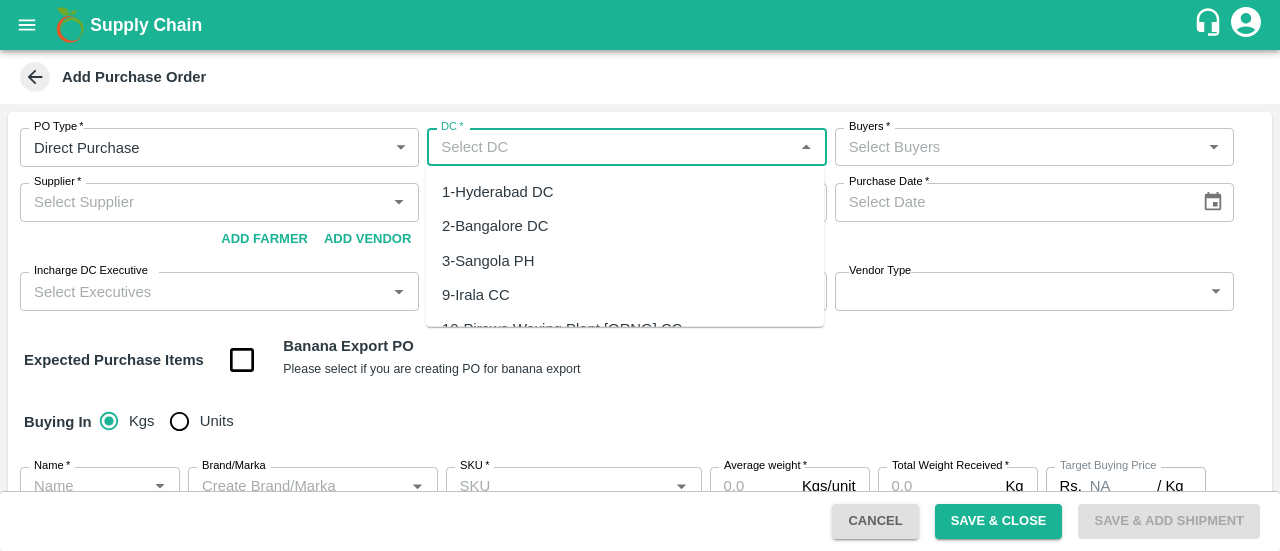 click on "DC   *" at bounding box center (610, 147) 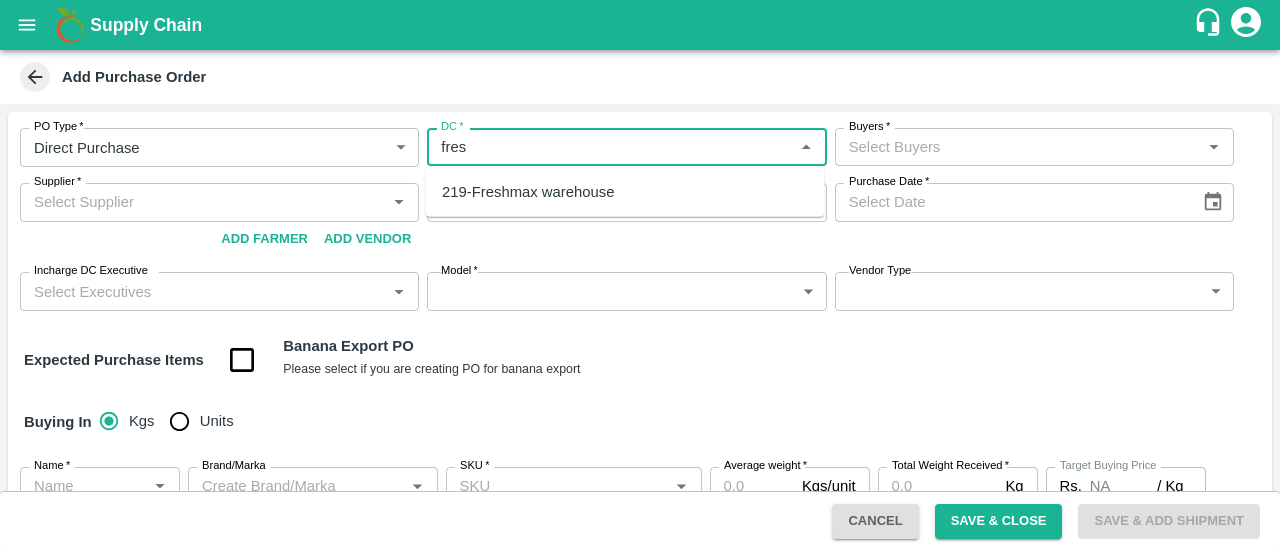 click on "219-Freshmax warehouse" at bounding box center (528, 192) 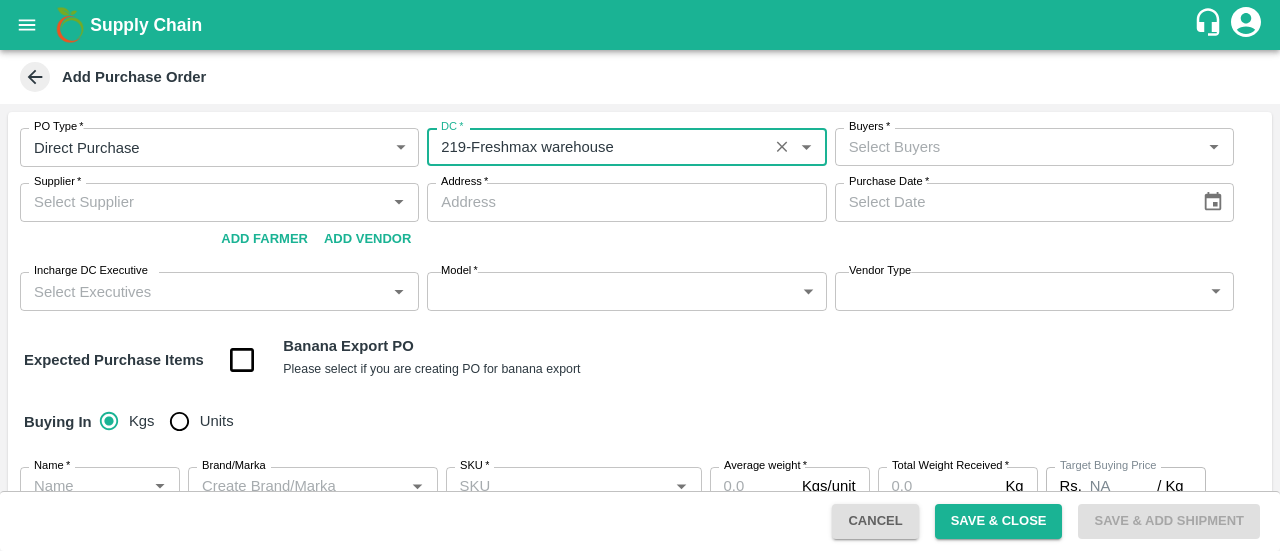 type on "219-Freshmax warehouse" 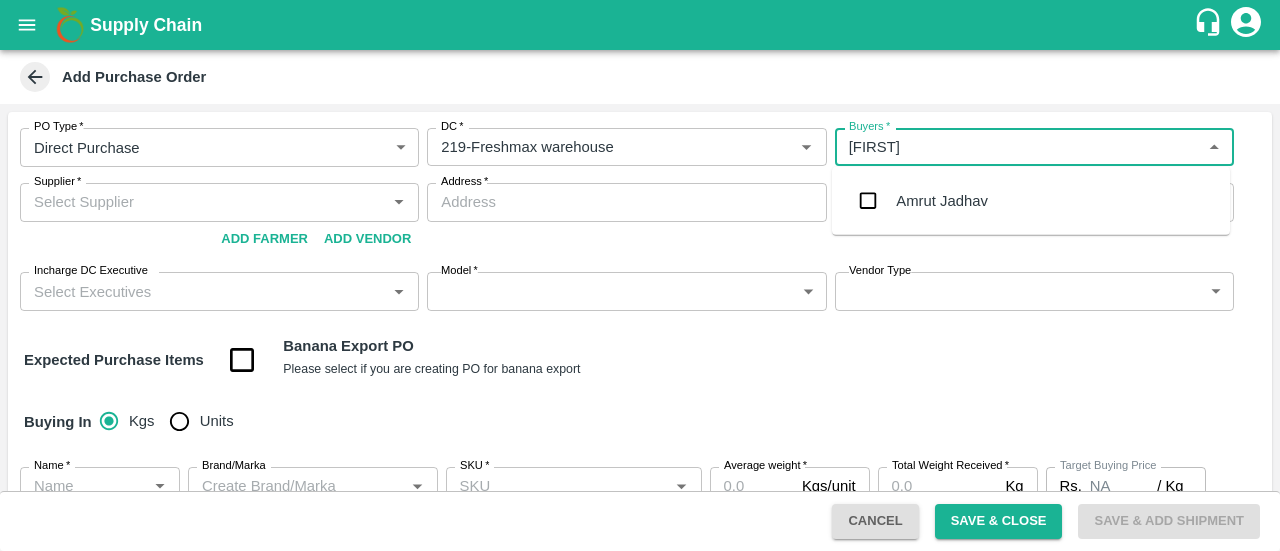 type on "[FIRST]" 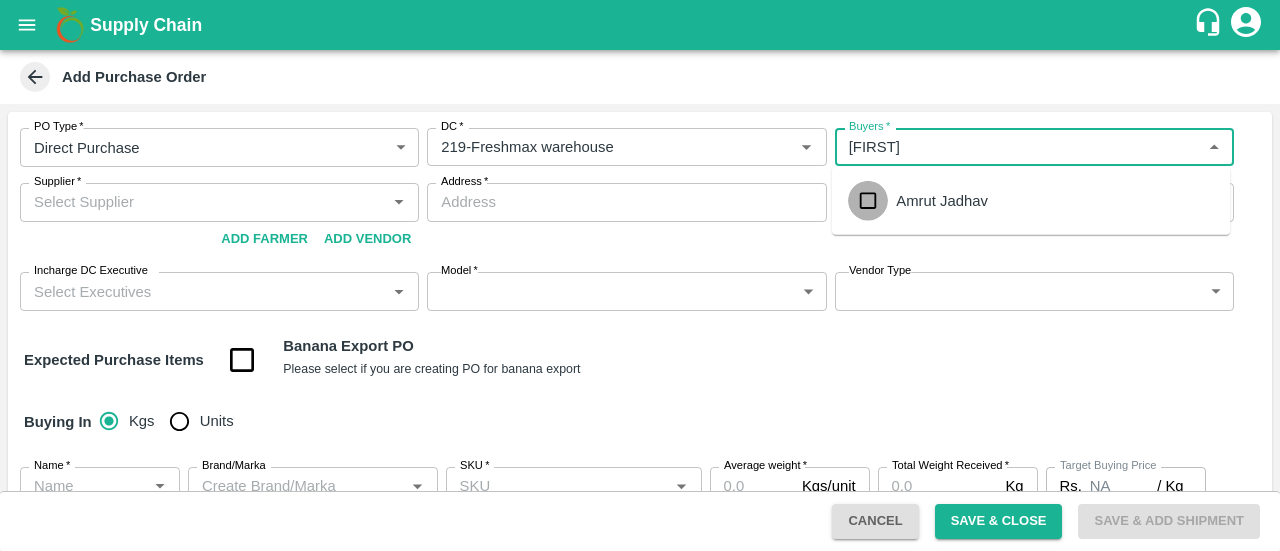 click at bounding box center [868, 201] 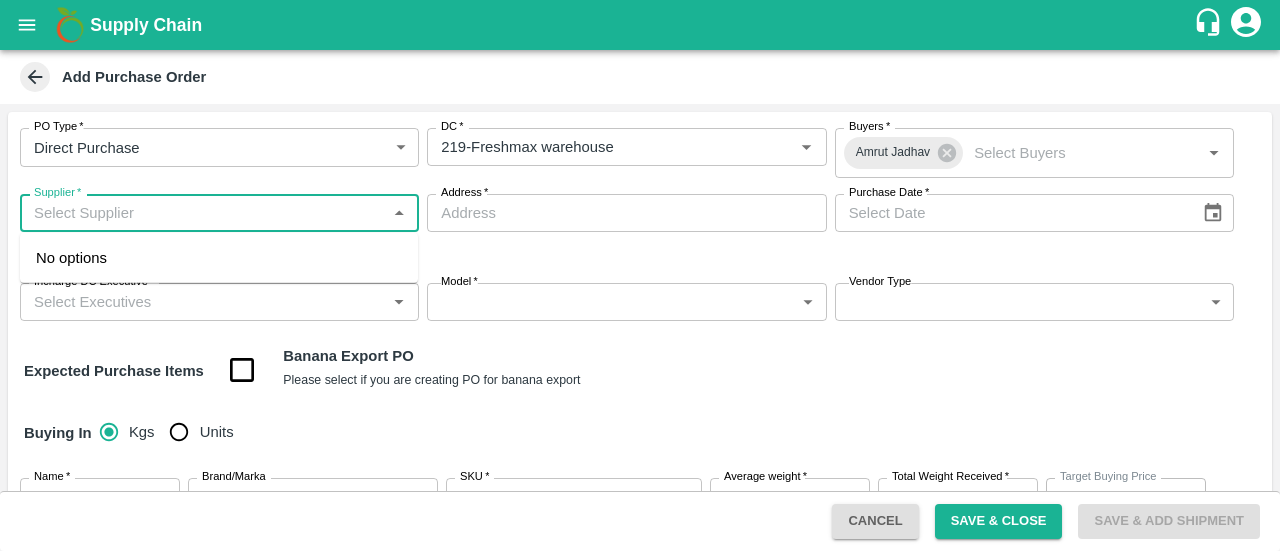 click on "Supplier   *" at bounding box center [203, 213] 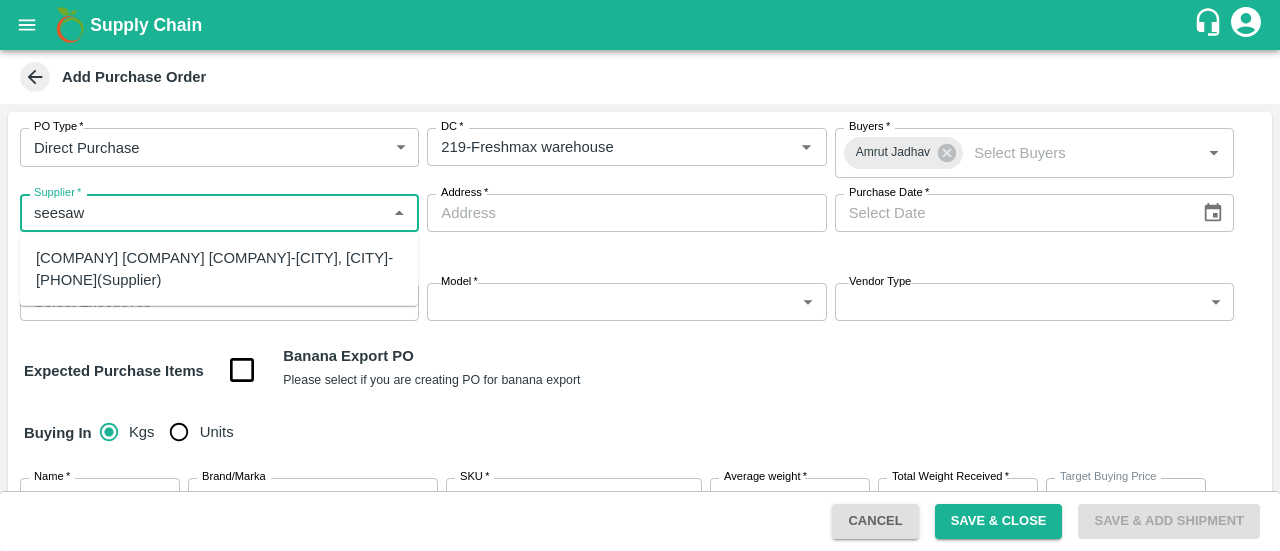 click on "[COMPANY] [COMPANY] [COMPANY]-[CITY], [CITY]-[PHONE](Supplier)" at bounding box center (219, 269) 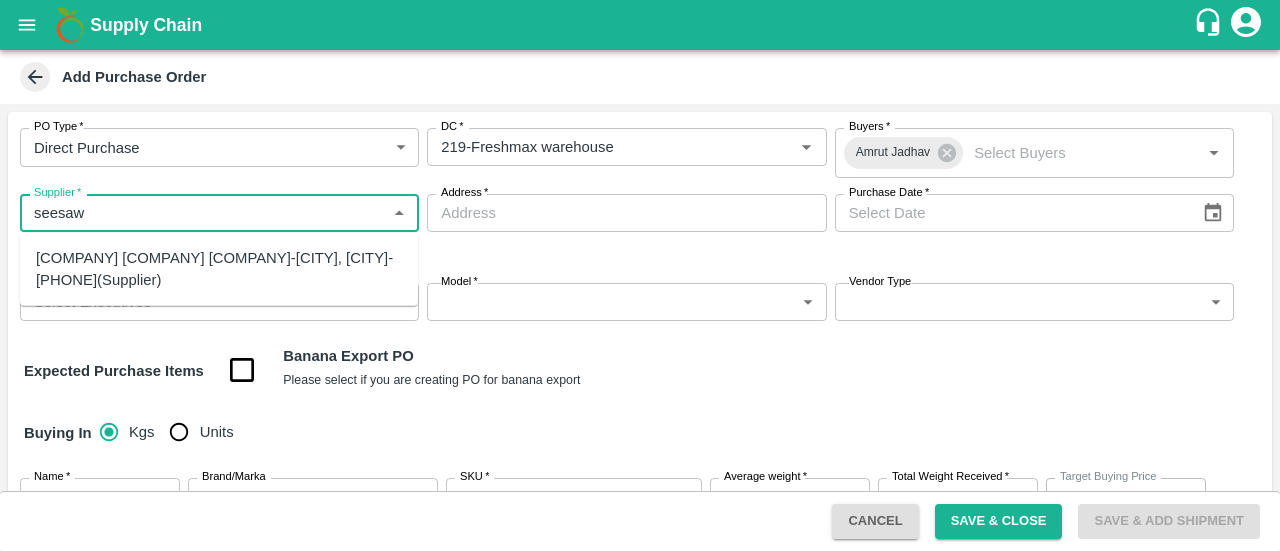 type on "[COMPANY] [COMPANY] [COMPANY]-[CITY], [CITY]-[PHONE](Supplier)" 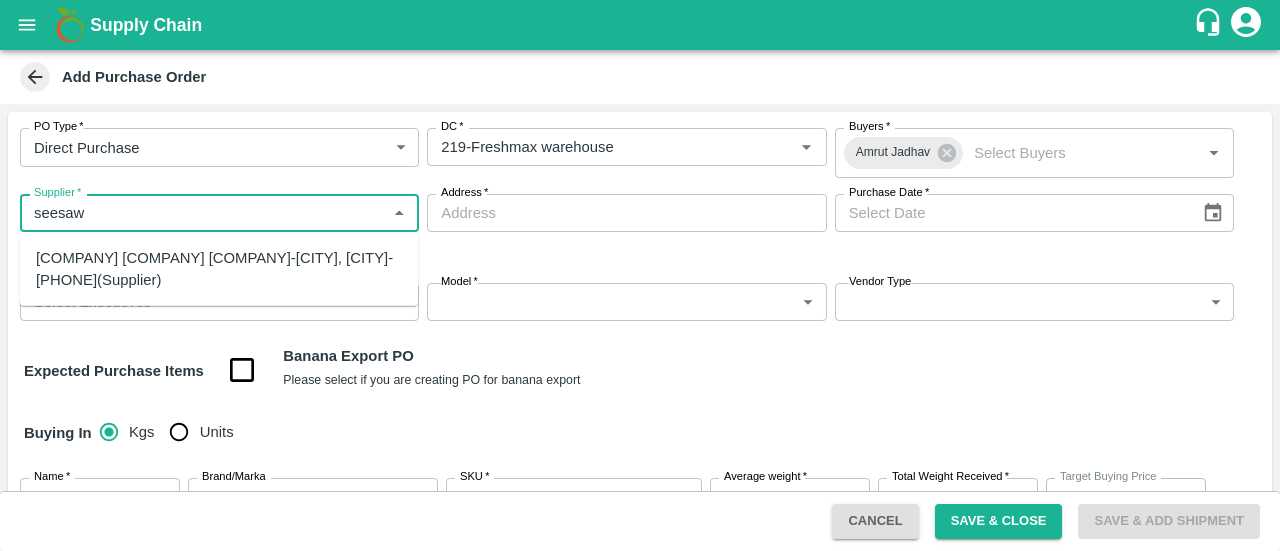 type on "[CITY], [CITY], [CITY], [STATE]" 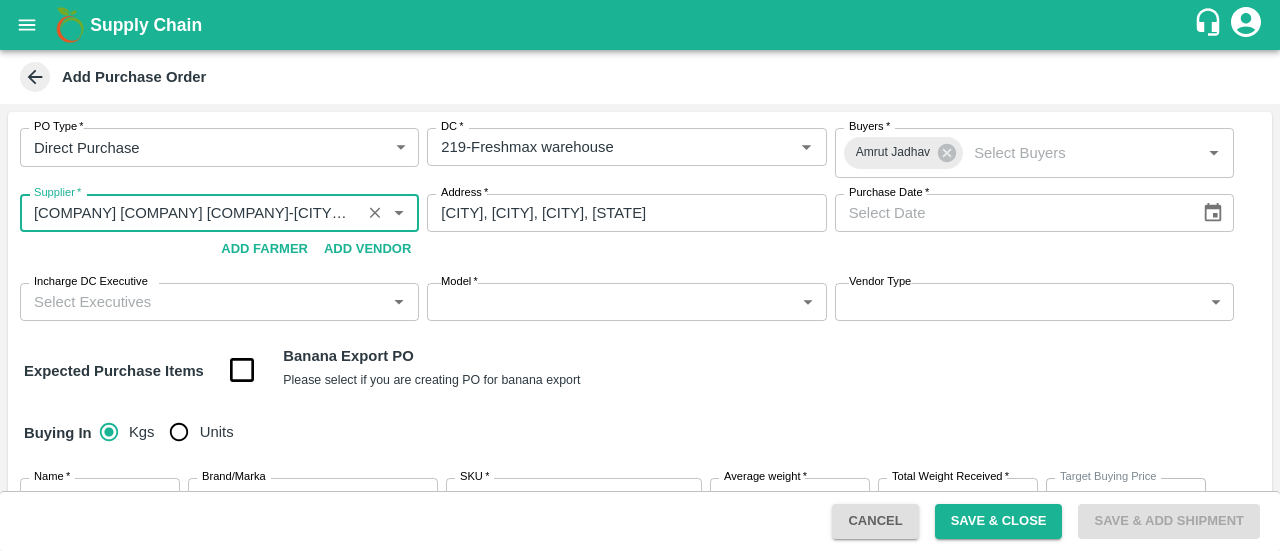 type on "[COMPANY] [COMPANY] [COMPANY]-[CITY], [CITY]-[PHONE](Supplier)" 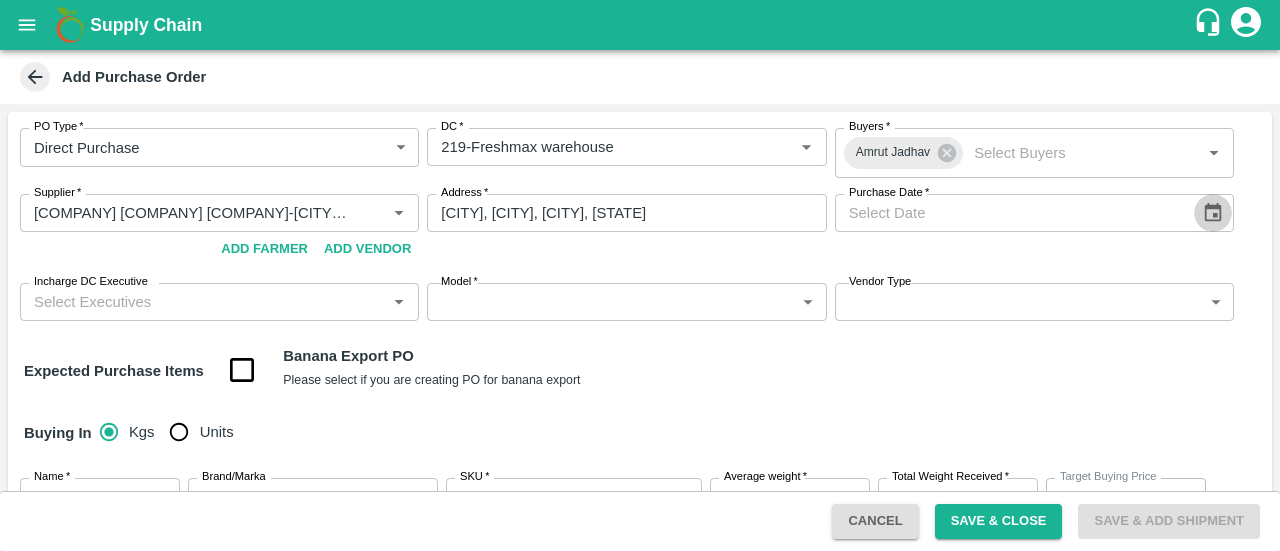 click 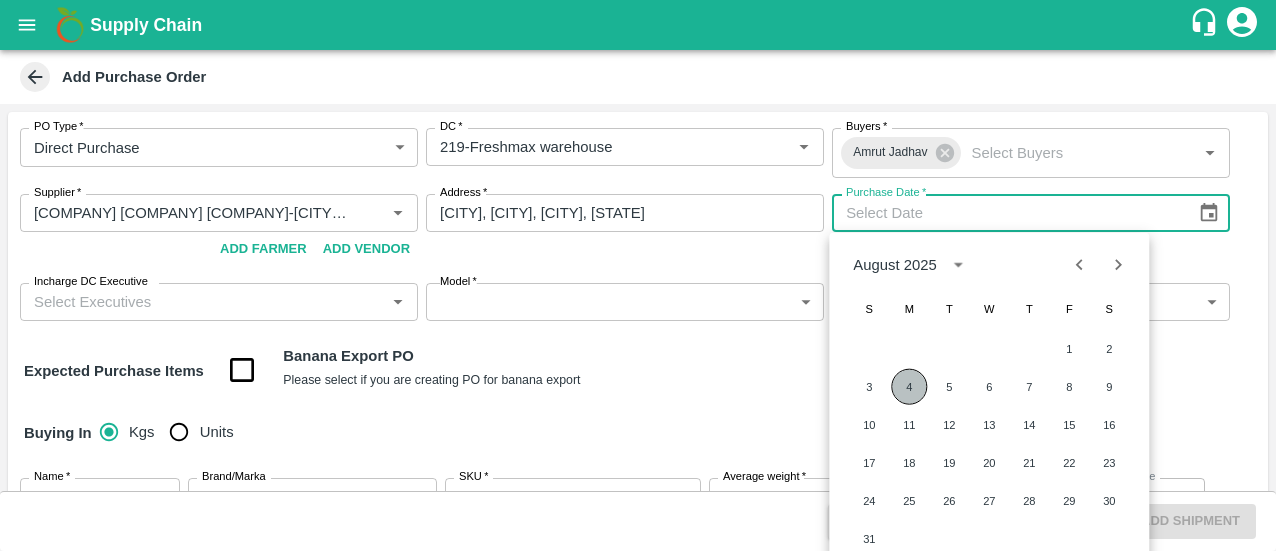 click on "4" at bounding box center (909, 387) 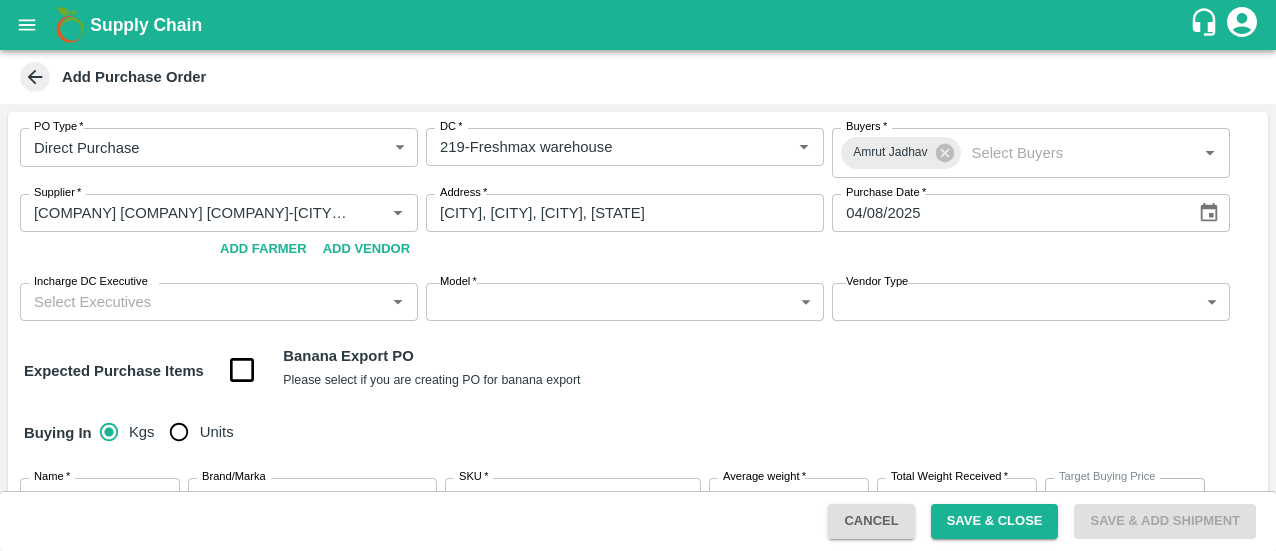 type on "04/08/2025" 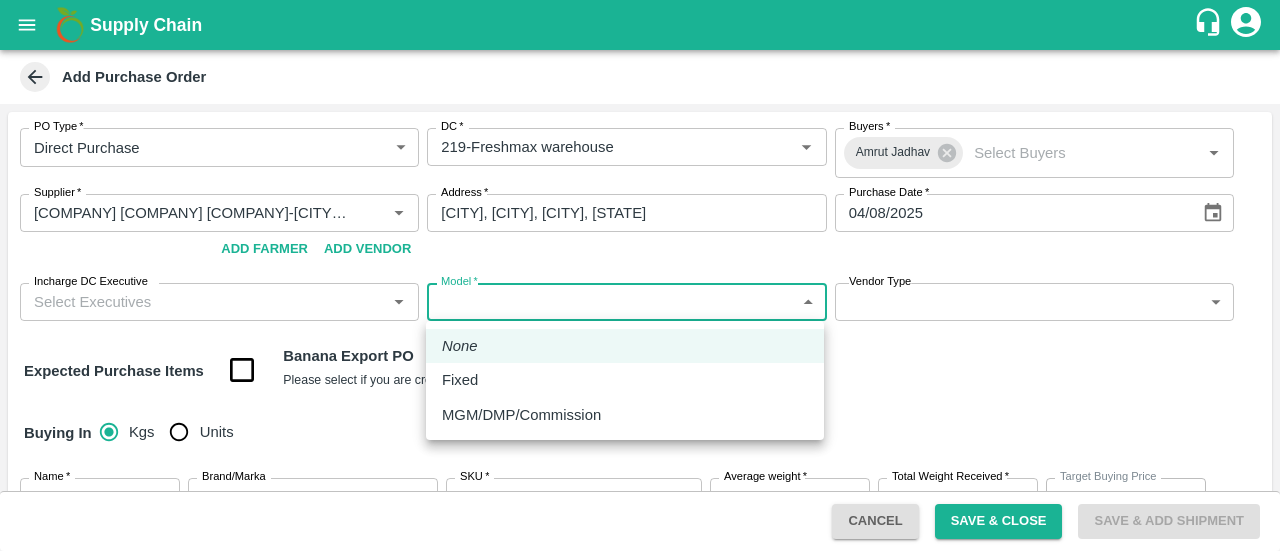 click on "Supply Chain Add Purchase Order PO Type   * Direct Purchase 3 PO Type DC   * DC   * Buyers   * Amrut Jadhav Buyers   * Supplier   * Supplier   * Add Vendor Add Farmer Address   * goregaon, mumbai, mumbai, Maharashtra Address Purchase Date   * 04/08/2025 Purchase Date Incharge DC Executive Incharge DC Executive   * Model   * ​ Model Vendor Type ​ Vendor Type Expected Purchase Items Banana Export PO Please select if you are creating PO for banana export Buying In Kgs Units Name   * Name   * Brand/Marka Brand/Marka SKU   * SKU   * Average weight   * Kgs/unit Average weight Total Weight Received   * Kg Total Weight Received Target Buying Price Rs. NA / Kg Target Buying Price Agreed Value   * Rs. / Kg Agreed Value Packaging   * ​ Packaging Total Amount : ₹ 0 ( 0 x 0 ) Upload Agreement Upload Chute Percentage % Chute Percentage Cancel Save & Close Save & Add Shipment FruitX Rohru Mandi FruitX Oddi Mandi FruitX Jeewana Mandi 23-24 Freshmax warehouse Amrut Jadhav Logout" at bounding box center (640, 275) 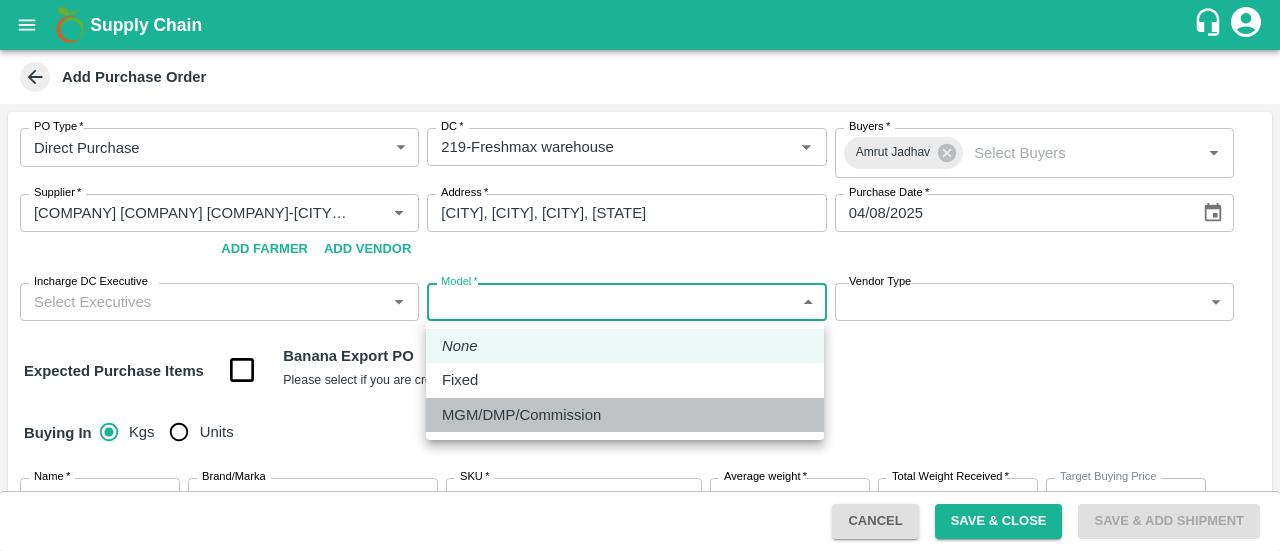 click on "MGM/DMP/Commission" at bounding box center (521, 415) 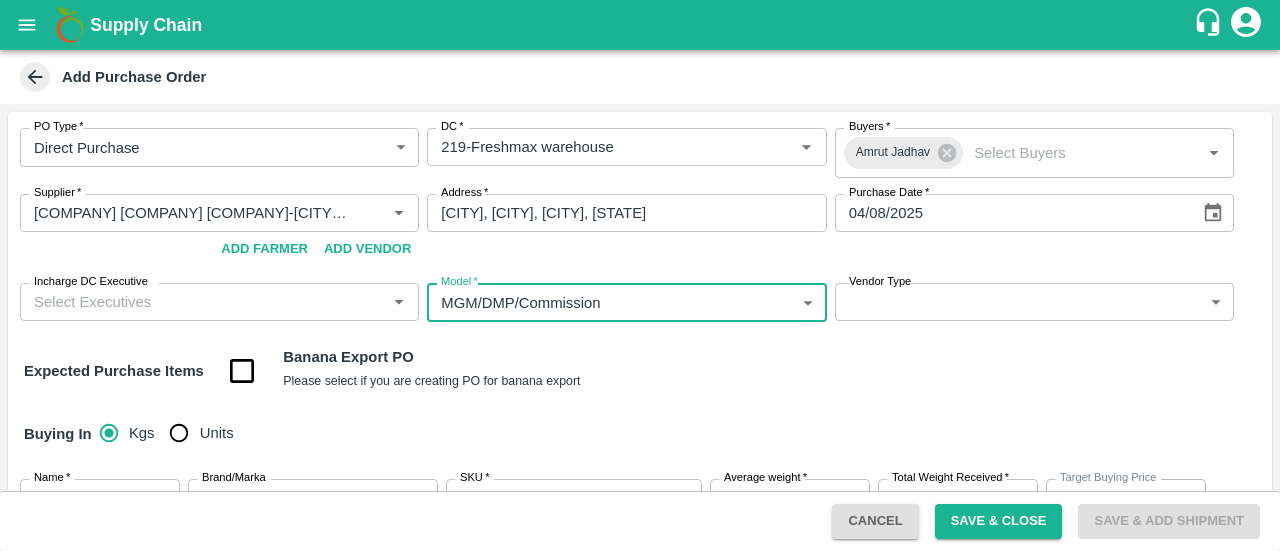 click on "Supply Chain Add Purchase Order PO Type   * Direct Purchase 3 PO Type DC   * DC   * Buyers   * Amrut Jadhav Buyers   * Supplier   * Supplier   * Add Vendor Add Farmer Address   * goregaon, mumbai, mumbai, Maharashtra Address Purchase Date   * 04/08/2025 Purchase Date Incharge DC Executive Incharge DC Executive   * Model   * ​ Model Vendor Type ​ Vendor Type Expected Purchase Items Banana Export PO Please select if you are creating PO for banana export Buying In Kgs Units Name   * Name   * Brand/Marka Brand/Marka SKU   * SKU   * Average weight   * Kgs/unit Average weight Total Weight Received   * Kg Total Weight Received Target Buying Price Rs. NA / Kg Target Buying Price Agreed Value   * Rs. / Kg Agreed Value Packaging   * ​ Packaging Total Amount : ₹ 0 ( 0 x 0 ) Upload Agreement Upload Chute Percentage % Chute Percentage Cancel Save & Close Save & Add Shipment FruitX Rohru Mandi FruitX Oddi Mandi FruitX Jeewana Mandi 23-24 Amrut Jadhav" at bounding box center [640, 275] 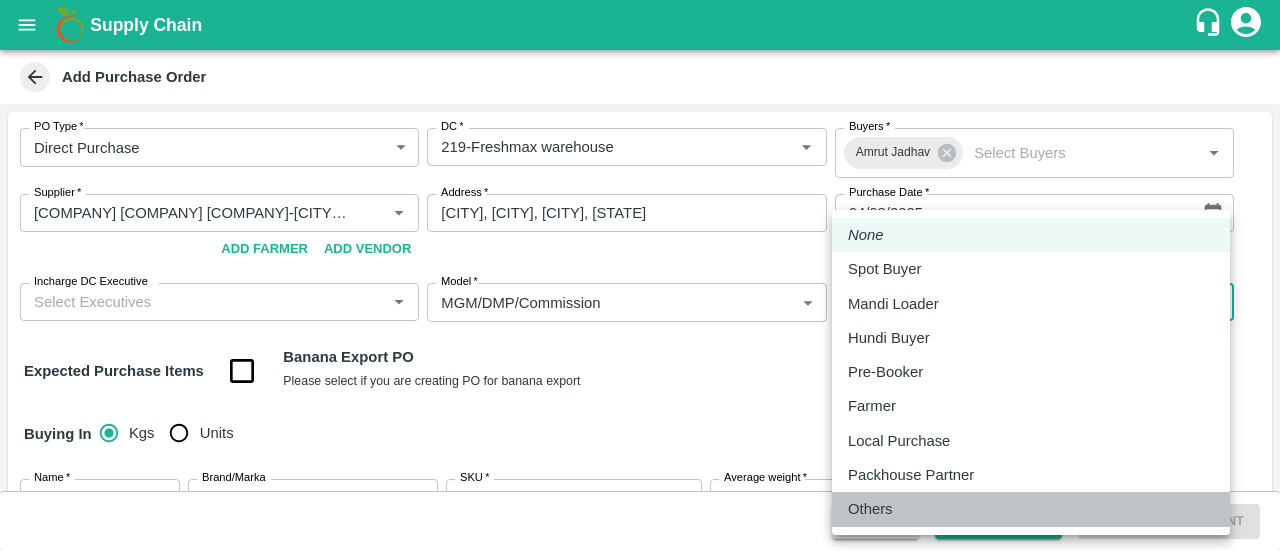 click on "Others" at bounding box center (870, 509) 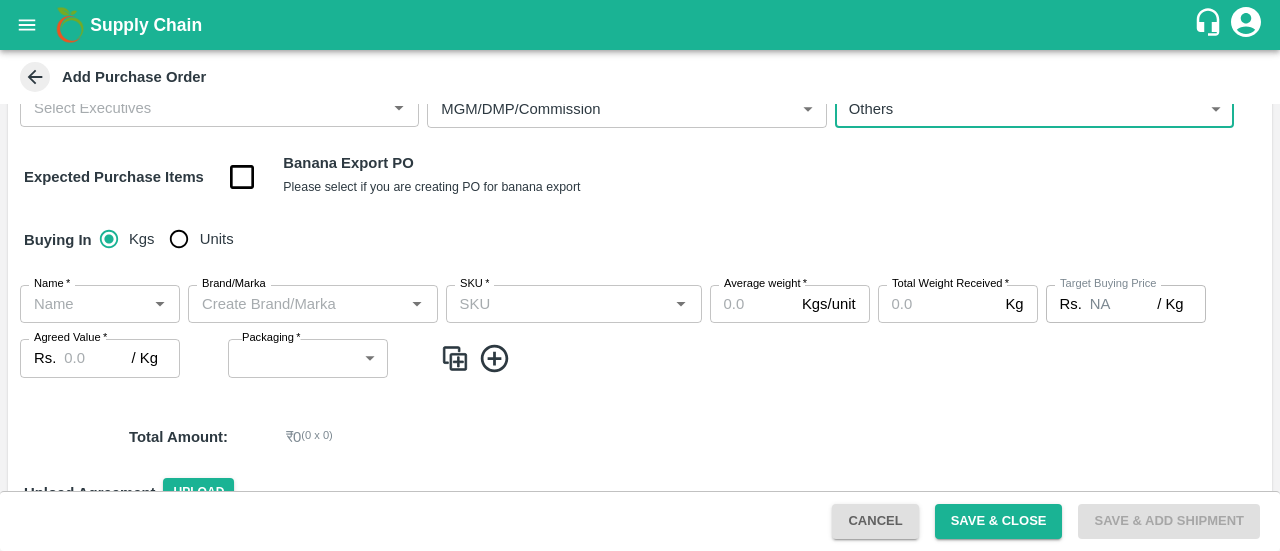 scroll, scrollTop: 195, scrollLeft: 0, axis: vertical 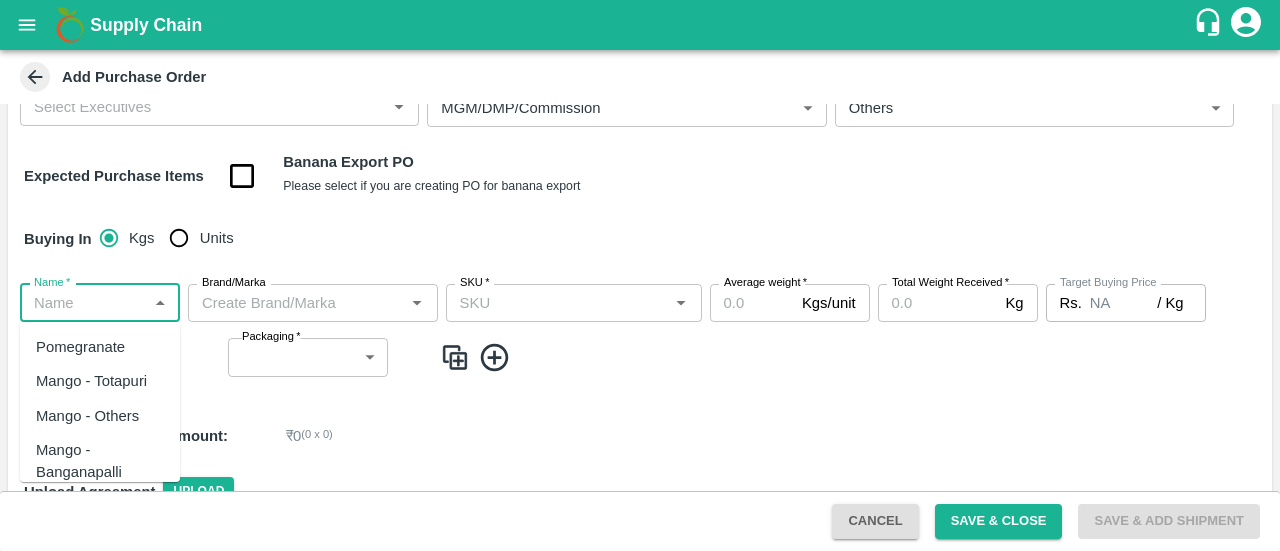 click on "Name   *" at bounding box center [83, 303] 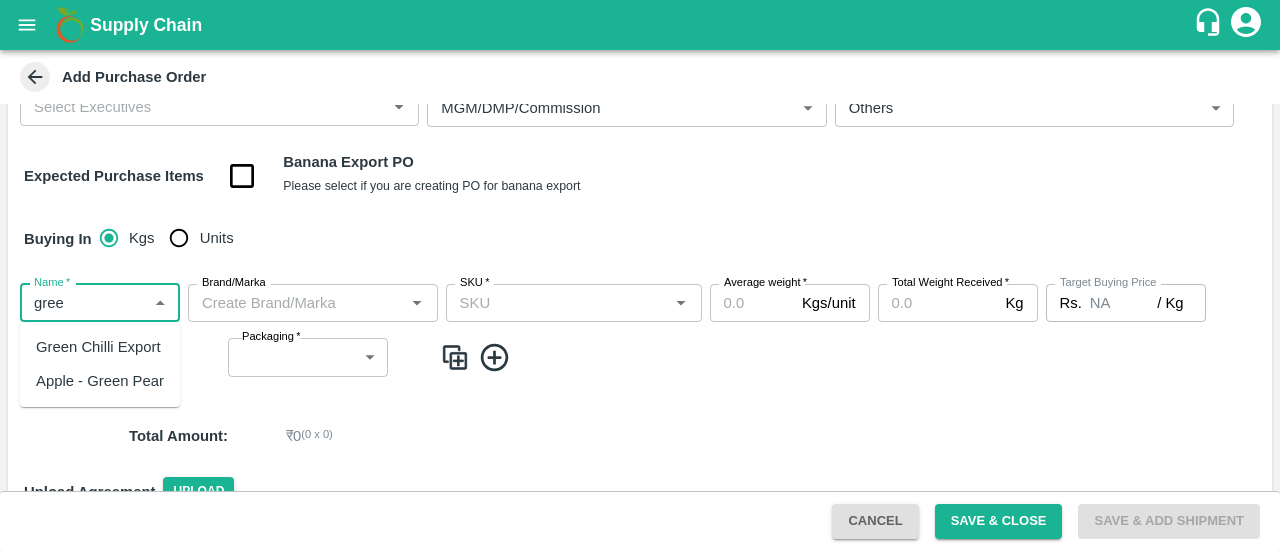 click on "Green Chilli Export" at bounding box center (100, 347) 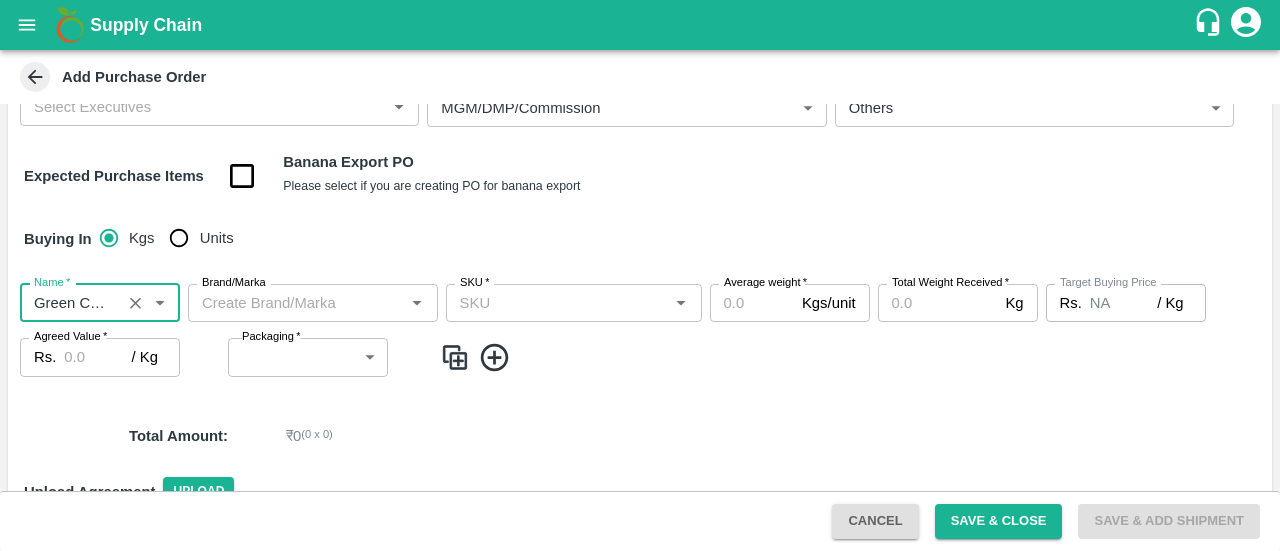 type on "Green Chilli Export" 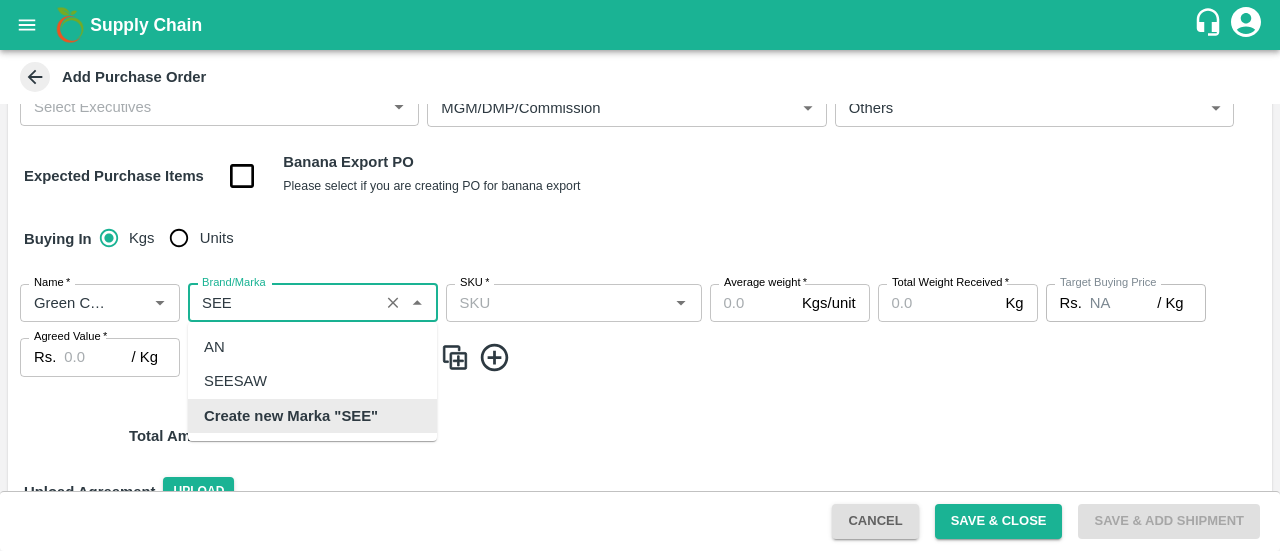 scroll, scrollTop: 0, scrollLeft: 0, axis: both 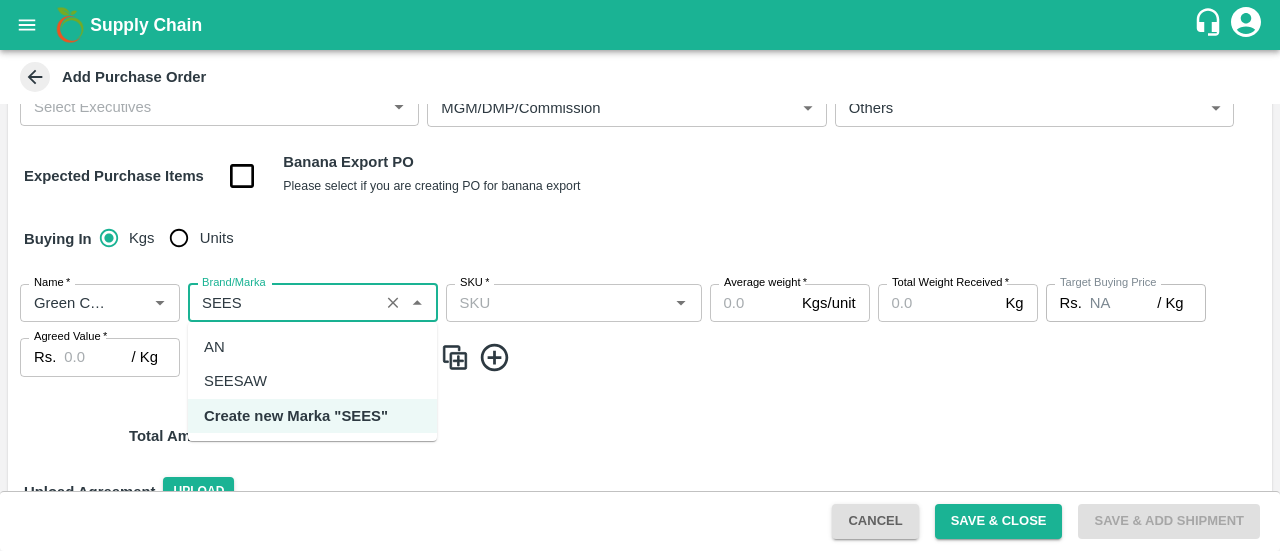 click on "SEESAW" at bounding box center [235, 381] 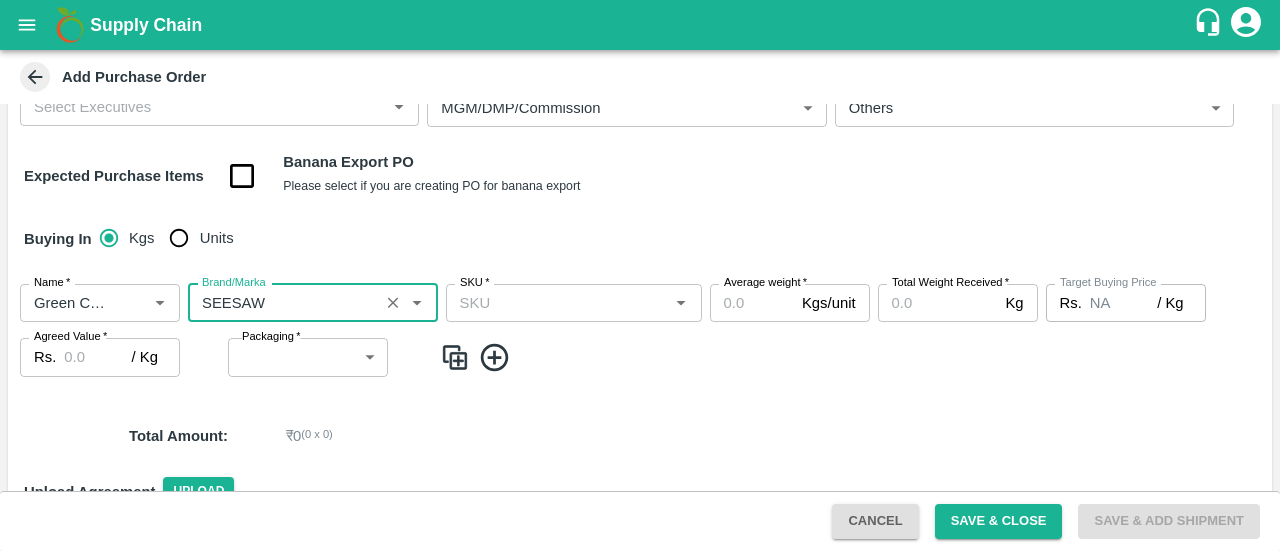 type on "SEESAW" 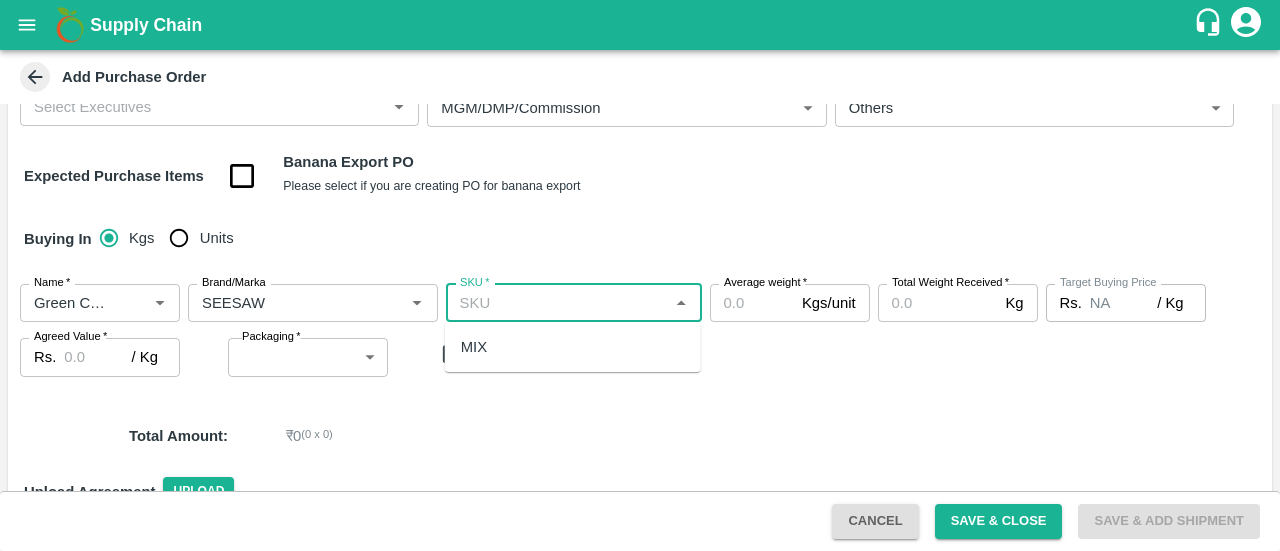 click on "SKU   *" at bounding box center (557, 303) 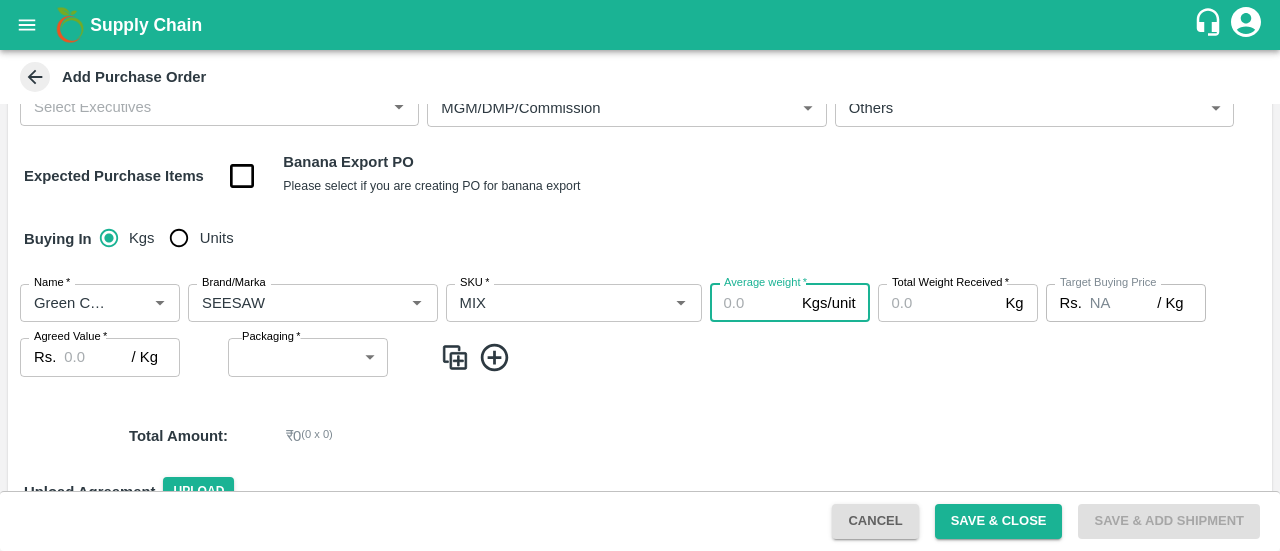 click on "Average weight   *" at bounding box center (752, 303) 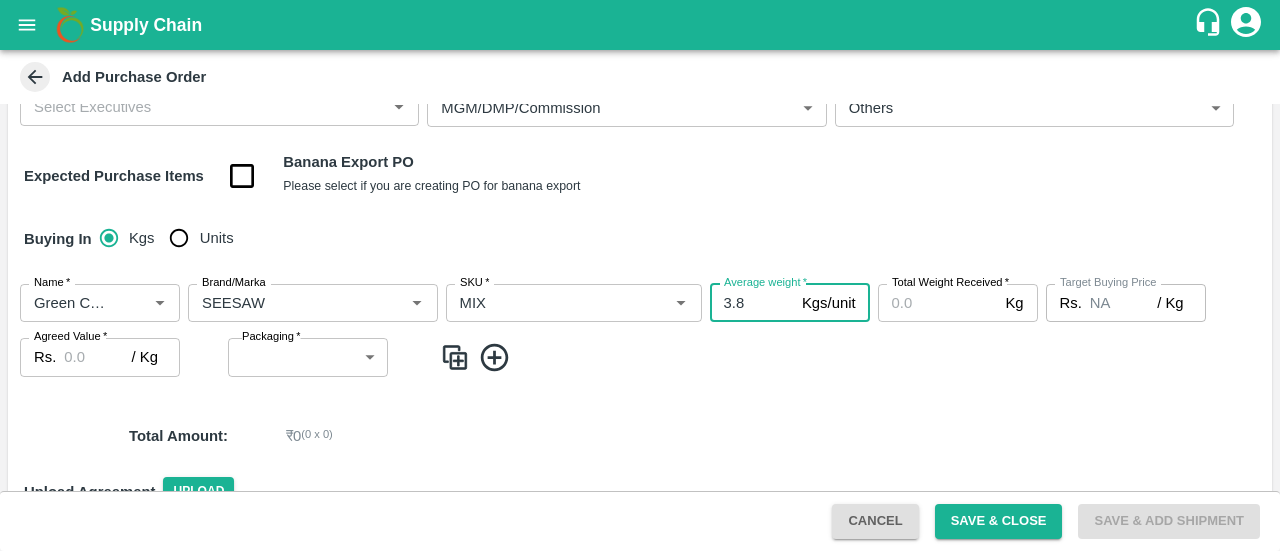 type on "3.8" 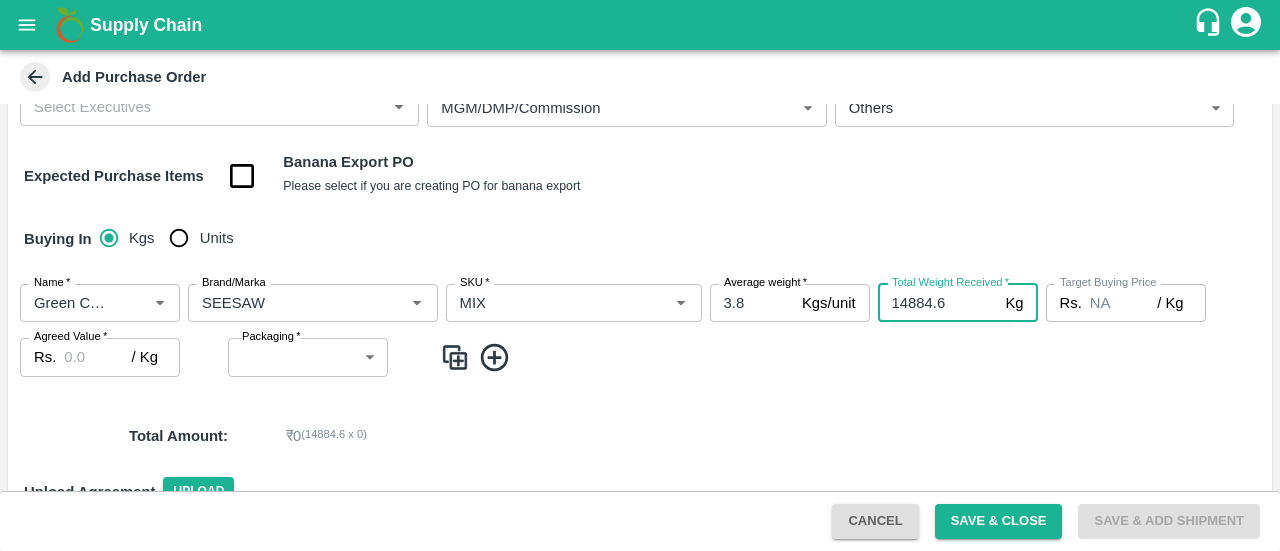 type on "14884.6" 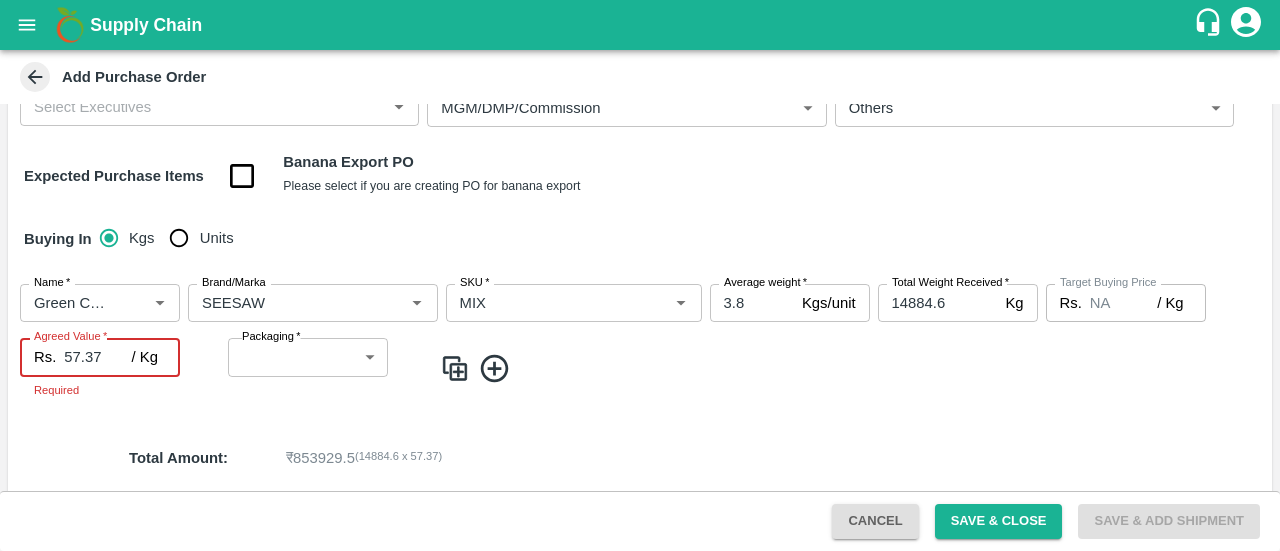 type on "57.37" 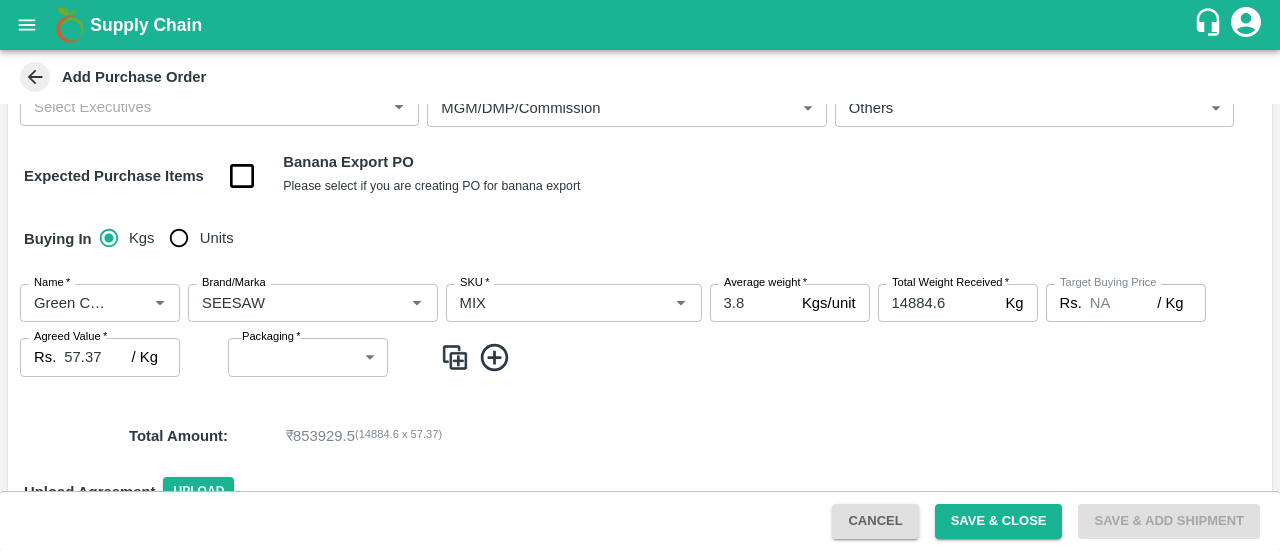 click on "Name   * Name   * Brand/Marka Brand/Marka SKU   * SKU   * Average weight   * 3.8 Kgs/unit Average weight Total Weight Received   * 14884.6 Kg Total Weight Received Target Buying Price Rs. NA / Kg Target Buying Price Agreed Value   * Rs. 57.37 / Kg Agreed Value Packaging   * ​ Packaging" at bounding box center [640, 330] 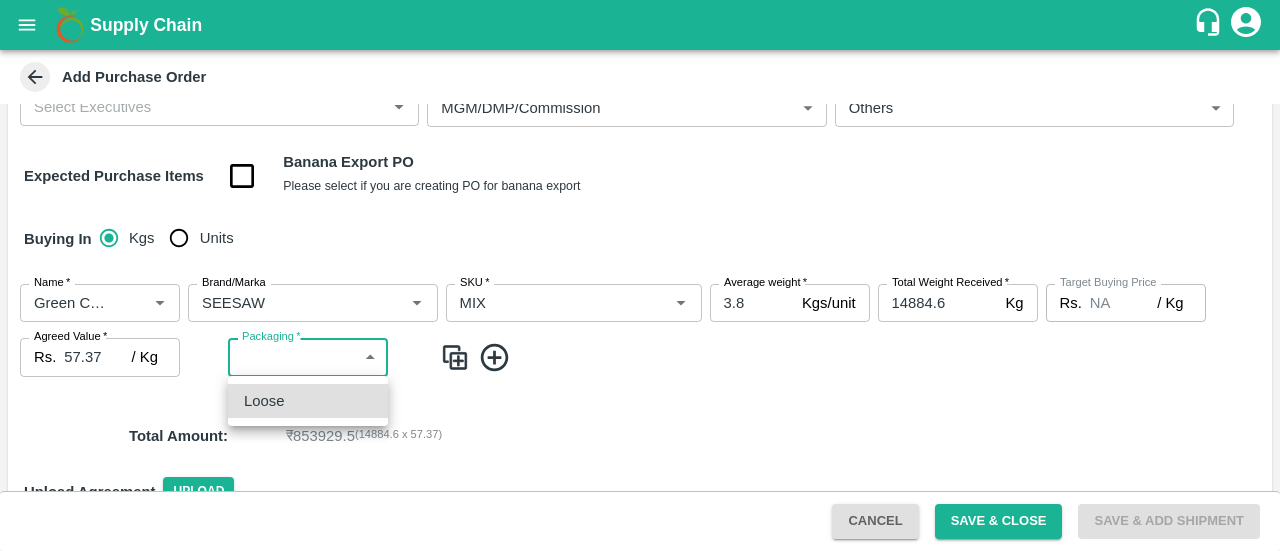 click on "Supply Chain Add Purchase Order PO Type   * Direct Purchase 3 PO Type DC   * DC   * Buyers   * Amrut Jadhav Buyers   * Supplier   * Supplier   * Add Vendor Add Farmer Address   * goregaon, mumbai, mumbai, Maharashtra Address Purchase Date   * 04/08/2025 Purchase Date Incharge DC Executive Incharge DC Executive   * Model   * MGM/DMP/Commission Commision Model Vendor Type Others OTHER Vendor Type Expected Purchase Items Banana Export PO Please select if you are creating PO for banana export Buying In Kgs Units Name   * Name   * Brand/Marka Brand/Marka SKU   * SKU   * Average weight   * 3.8 Kgs/unit Average weight Total Weight Received   * 14884.6 Kg Total Weight Received Target Buying Price Rs. NA / Kg Target Buying Price Agreed Value   * Rs. 57.37 / Kg Agreed Value Packaging   * ​ Packaging Total Amount : ₹ 853929.5 ( 14884.6 x 57.37 ) Upload Agreement Upload Chute Percentage % Chute Percentage Cancel Save & Close Save & Add Shipment FruitX Rohru Mandi Amrut Jadhav" at bounding box center (640, 275) 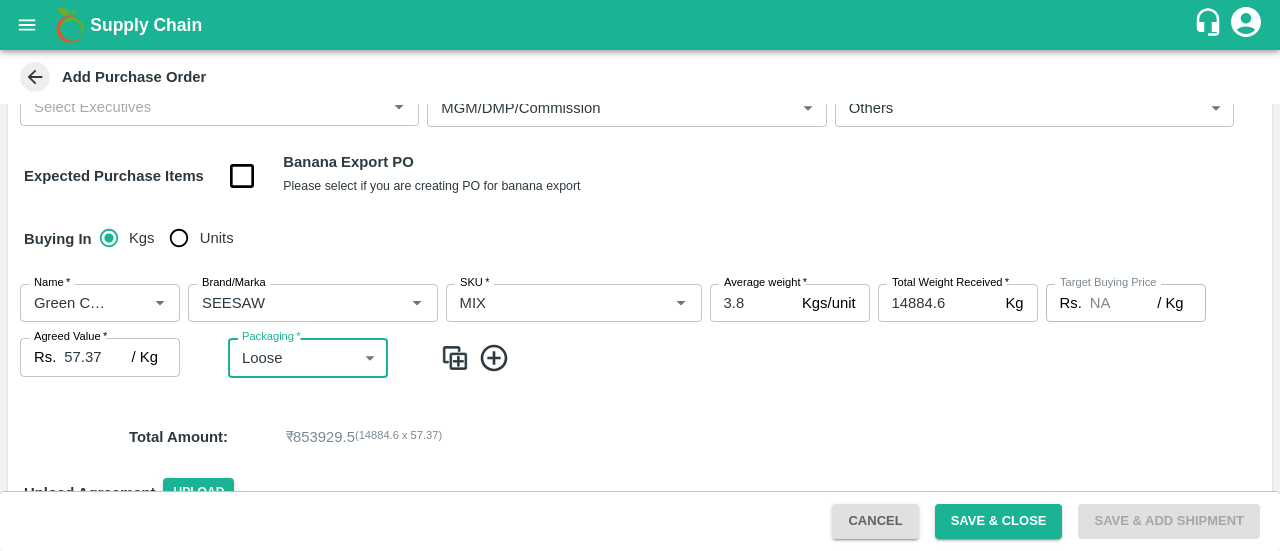 type on "258" 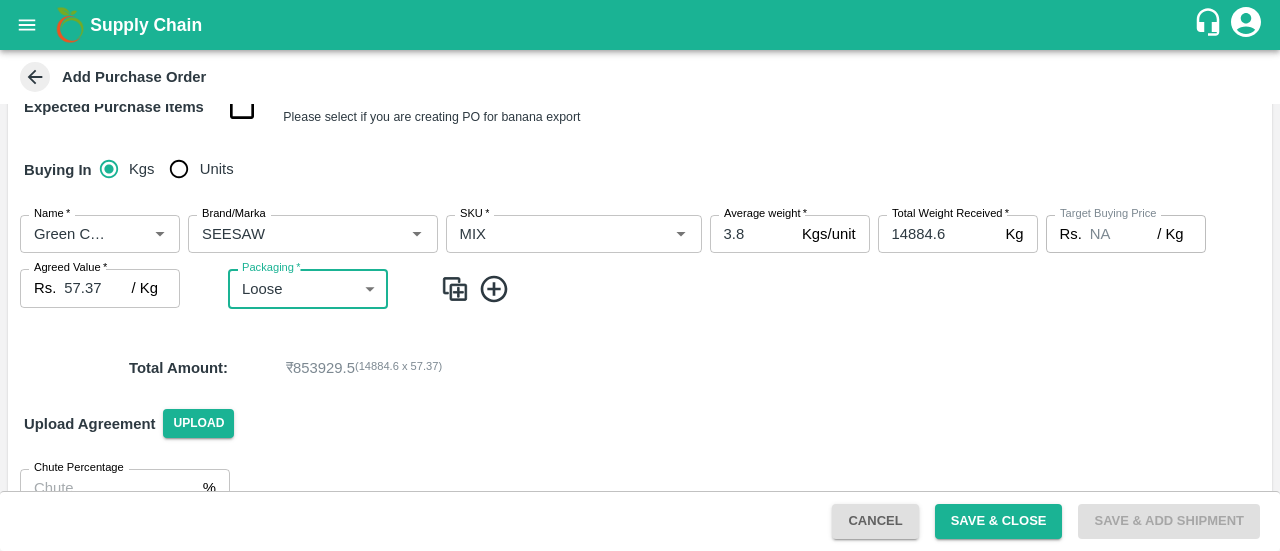 scroll, scrollTop: 303, scrollLeft: 0, axis: vertical 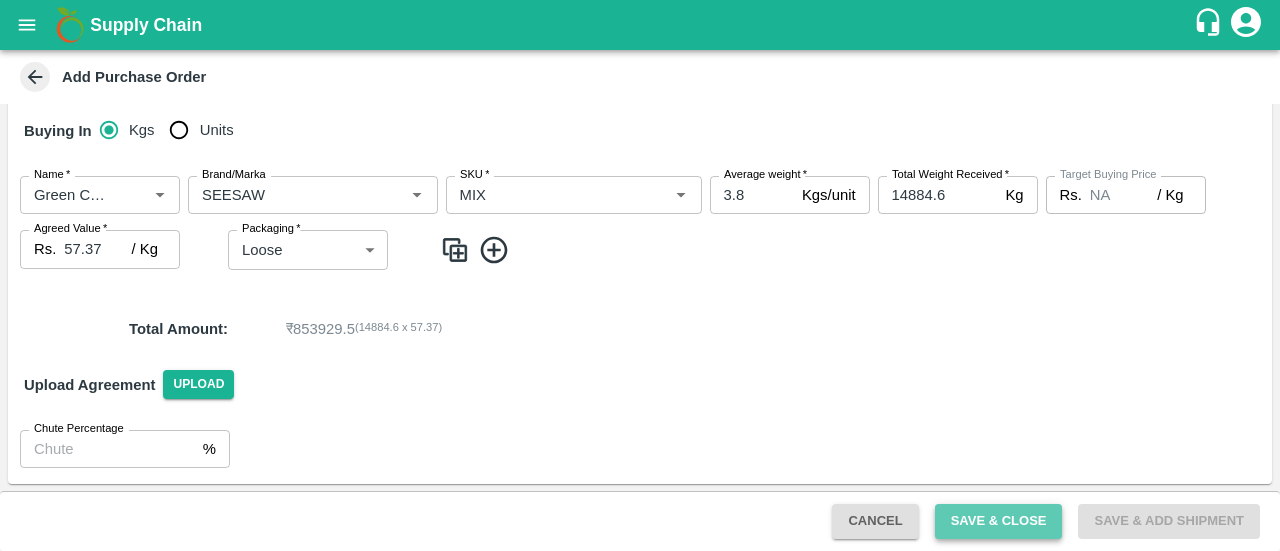 click on "Save & Close" at bounding box center [999, 521] 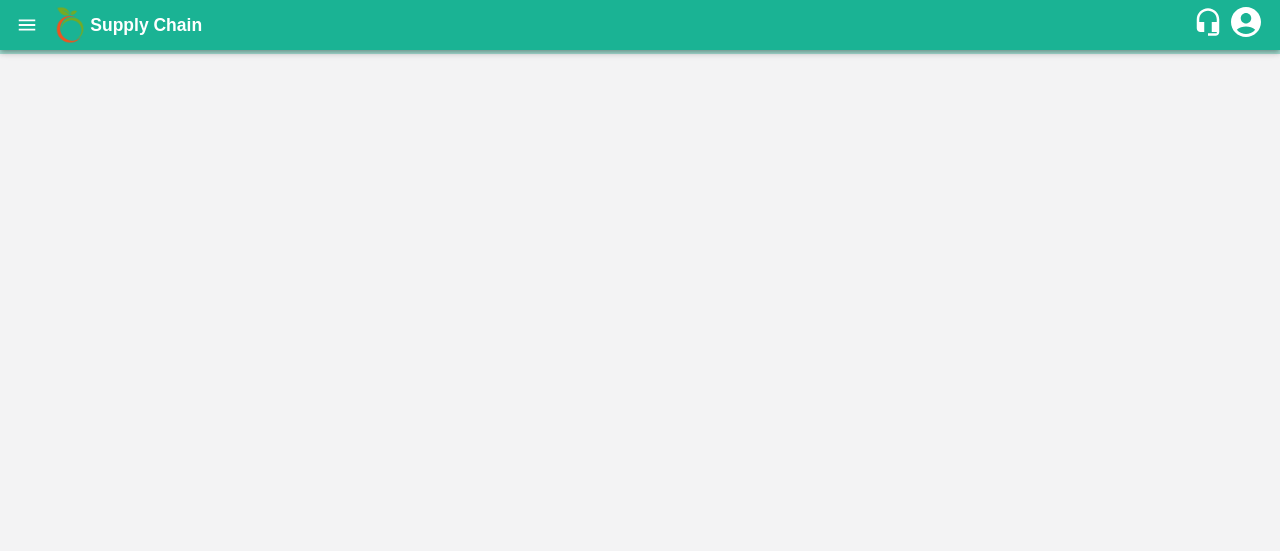 scroll, scrollTop: 0, scrollLeft: 0, axis: both 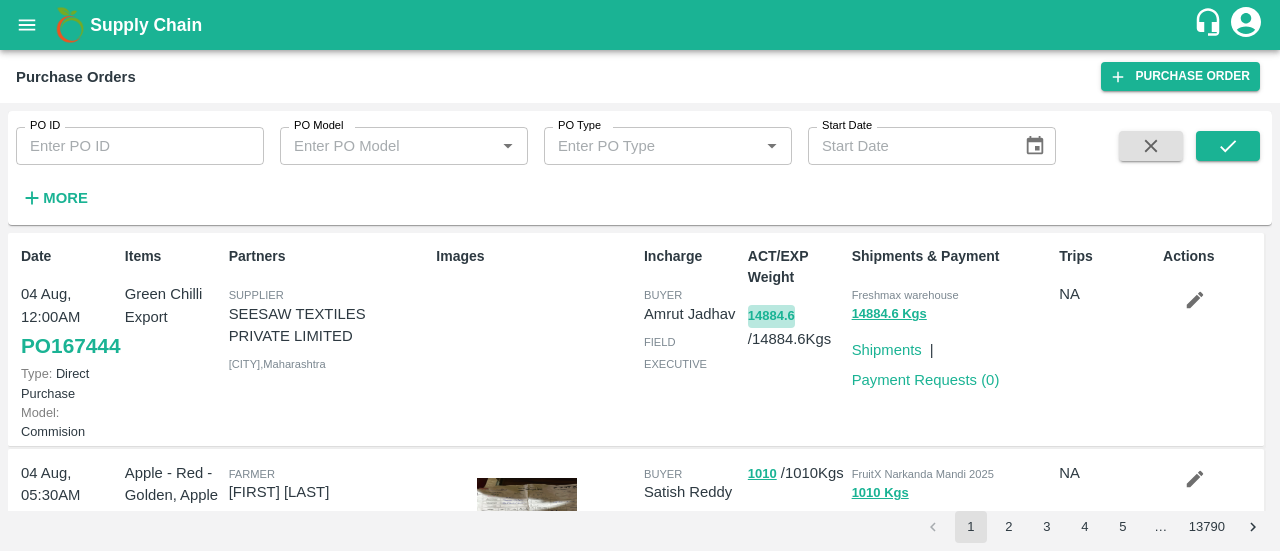 click on "14884.6" at bounding box center [771, 316] 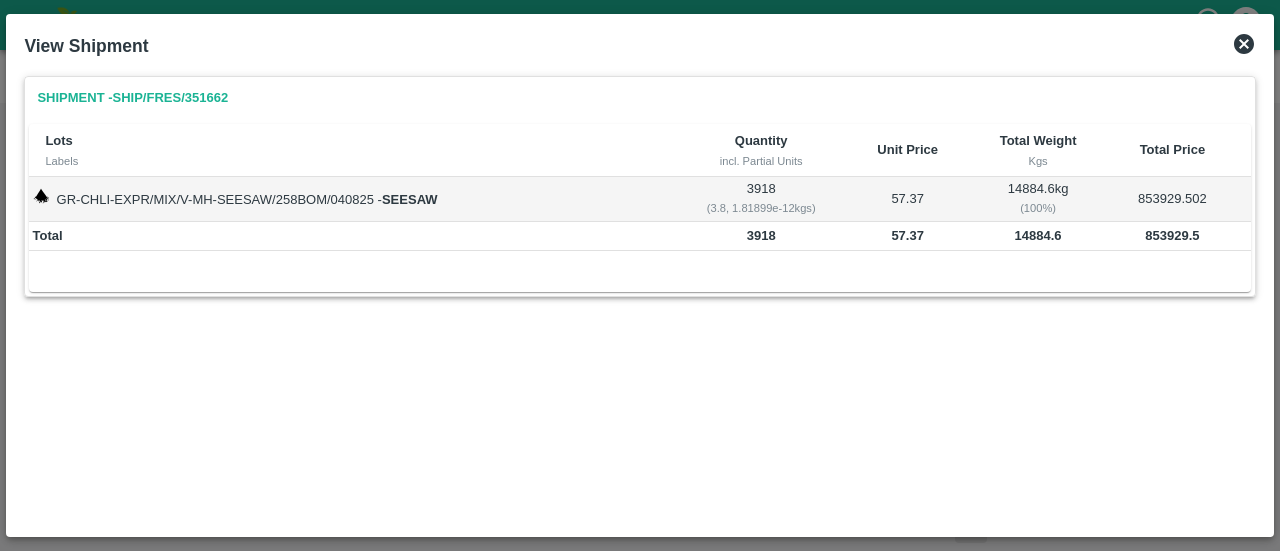 click on "853929.5" at bounding box center (1172, 237) 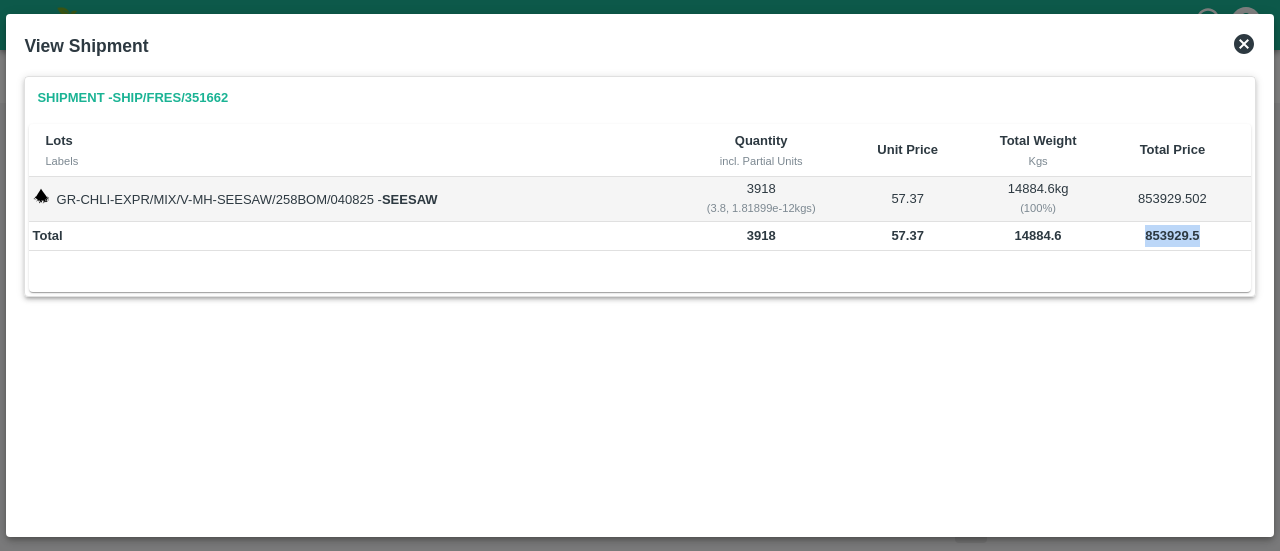 click on "853929.5" at bounding box center [1172, 237] 